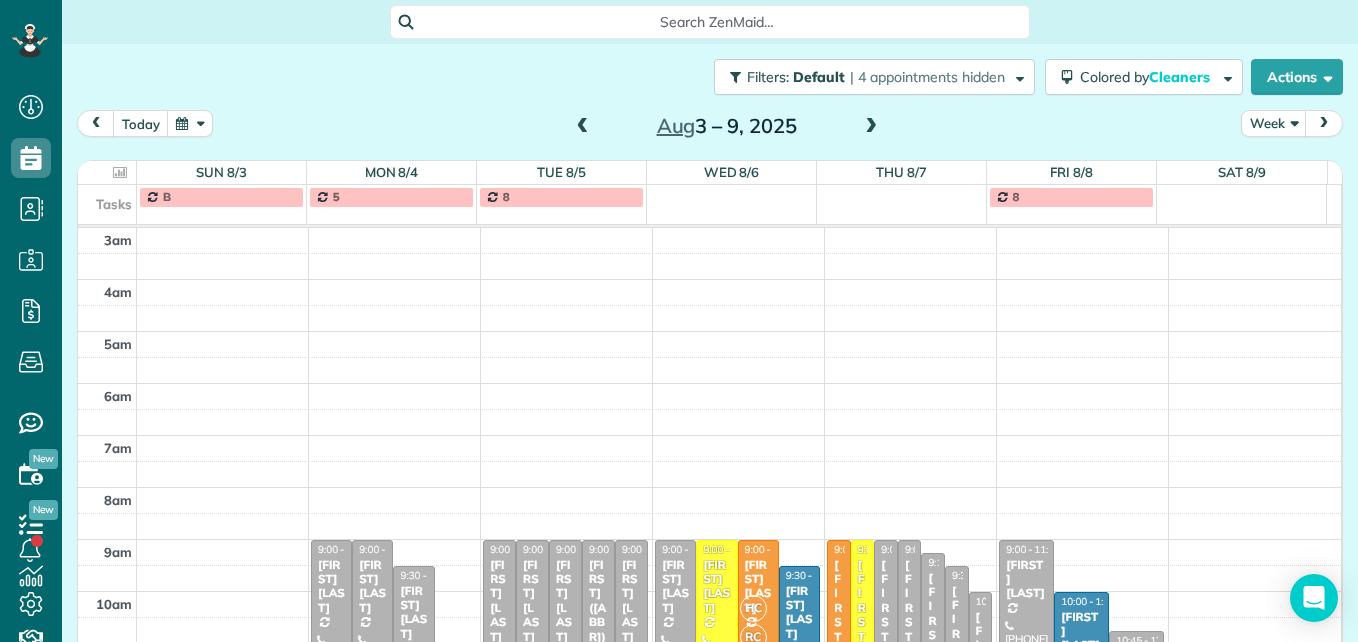 scroll, scrollTop: 0, scrollLeft: 0, axis: both 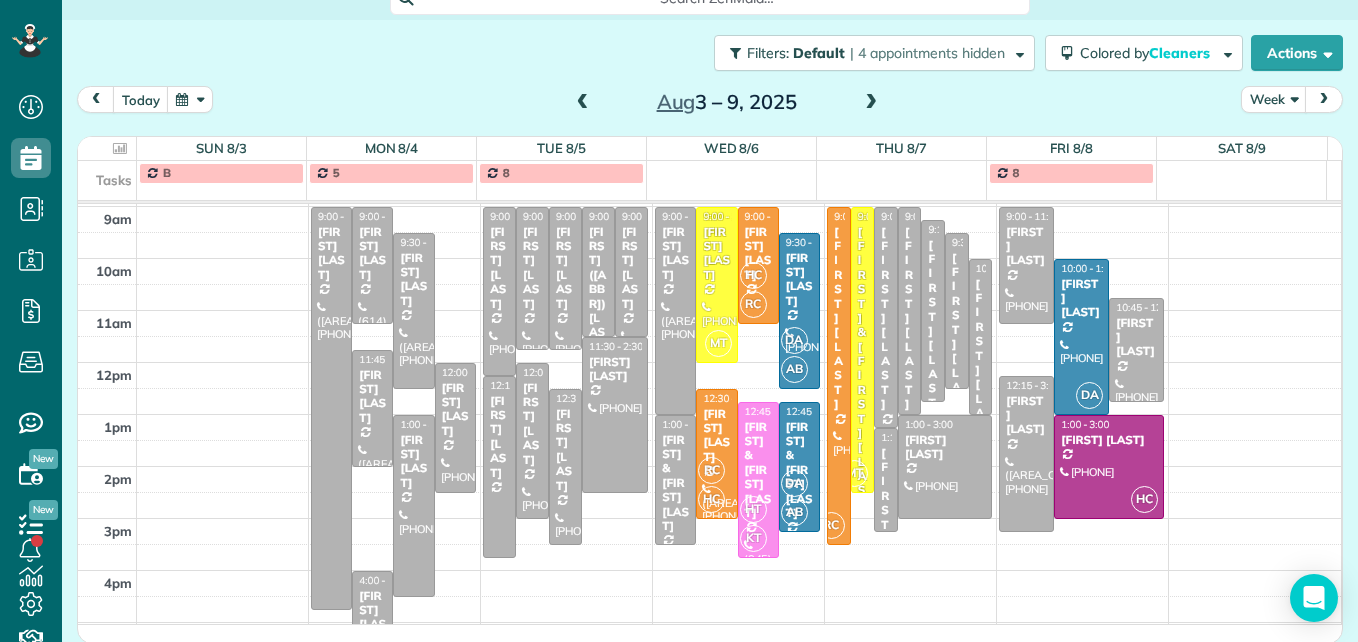click at bounding box center [871, 103] 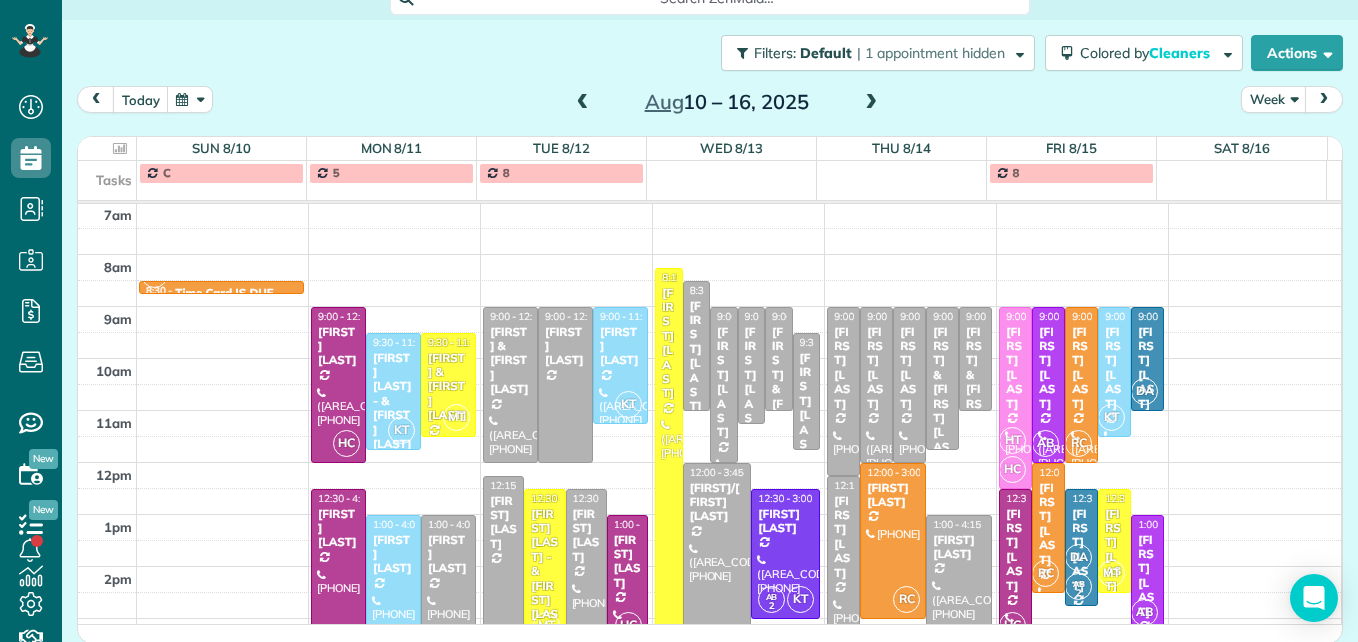 click at bounding box center (871, 103) 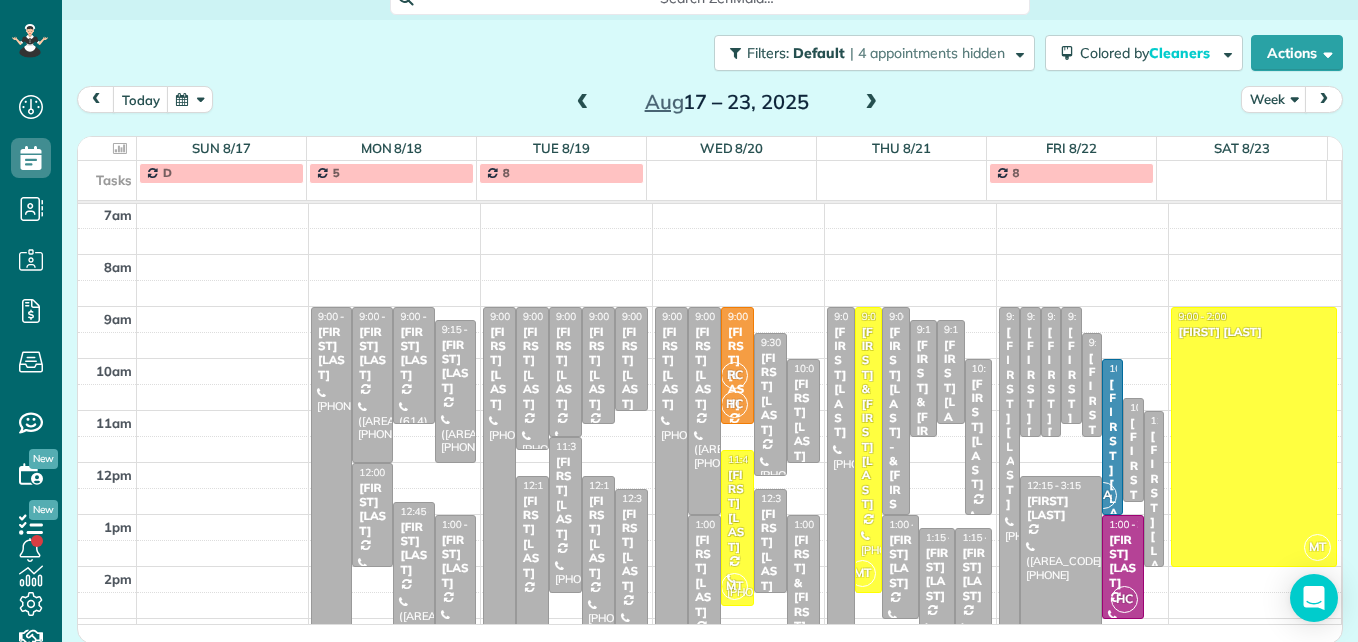 click at bounding box center (871, 103) 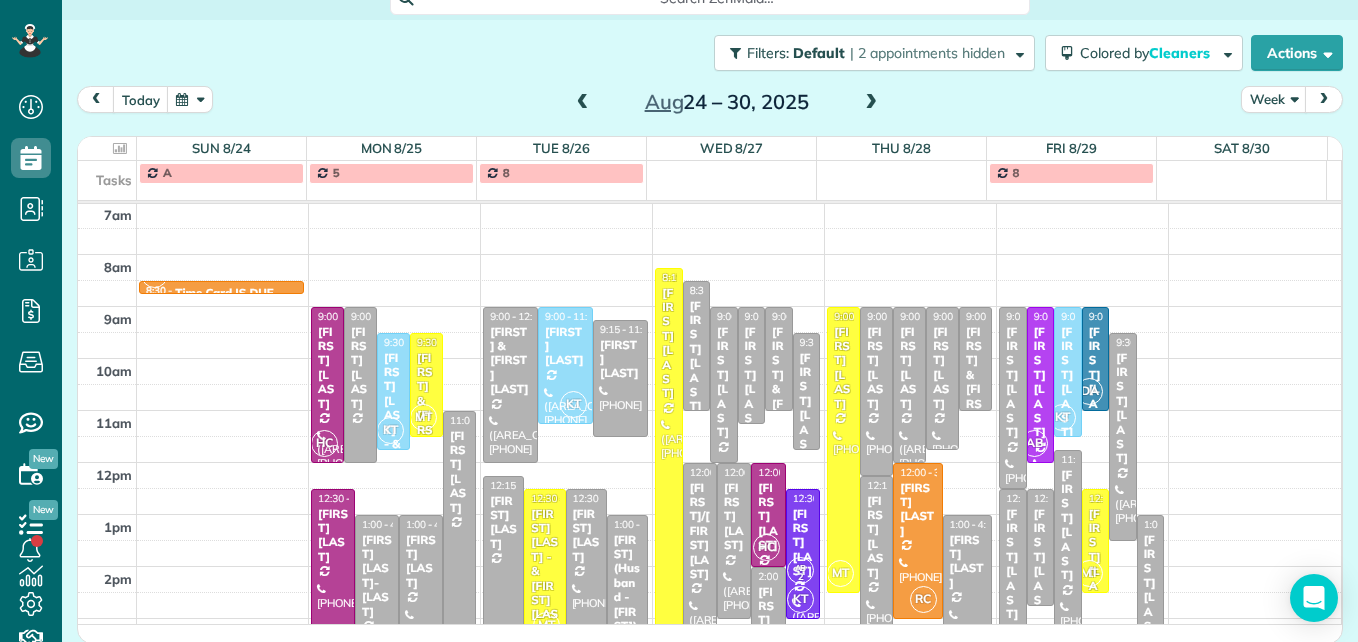 click at bounding box center (583, 103) 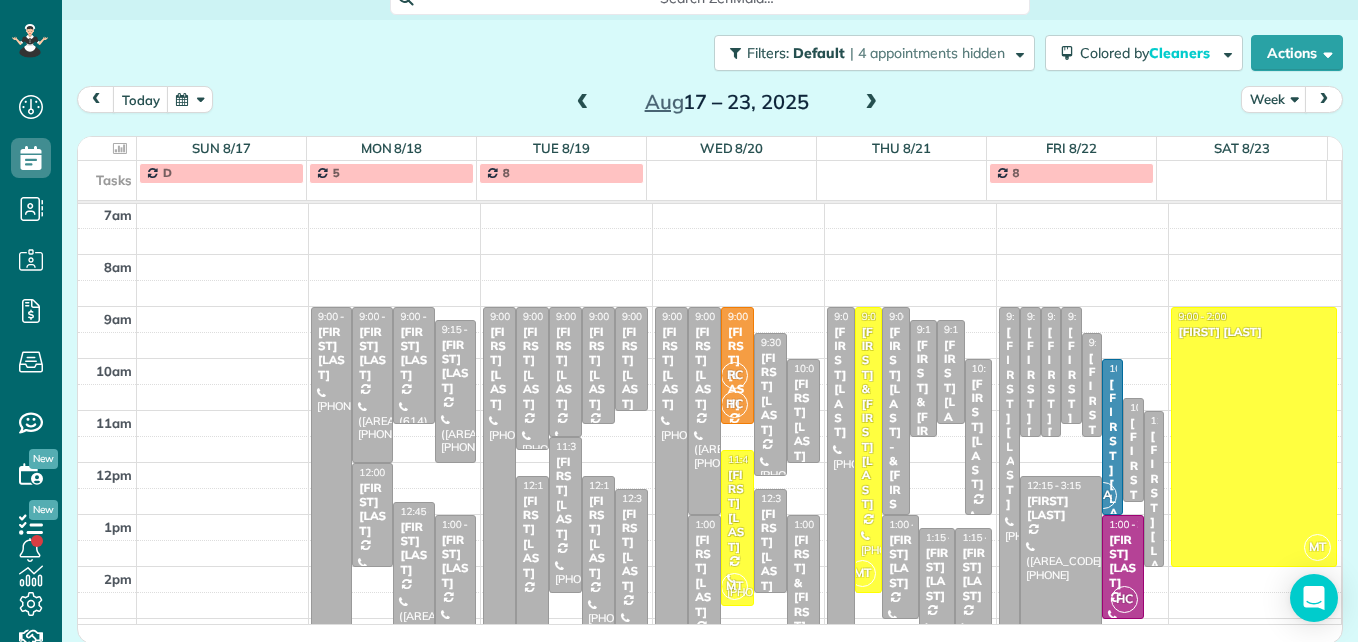 click at bounding box center (583, 103) 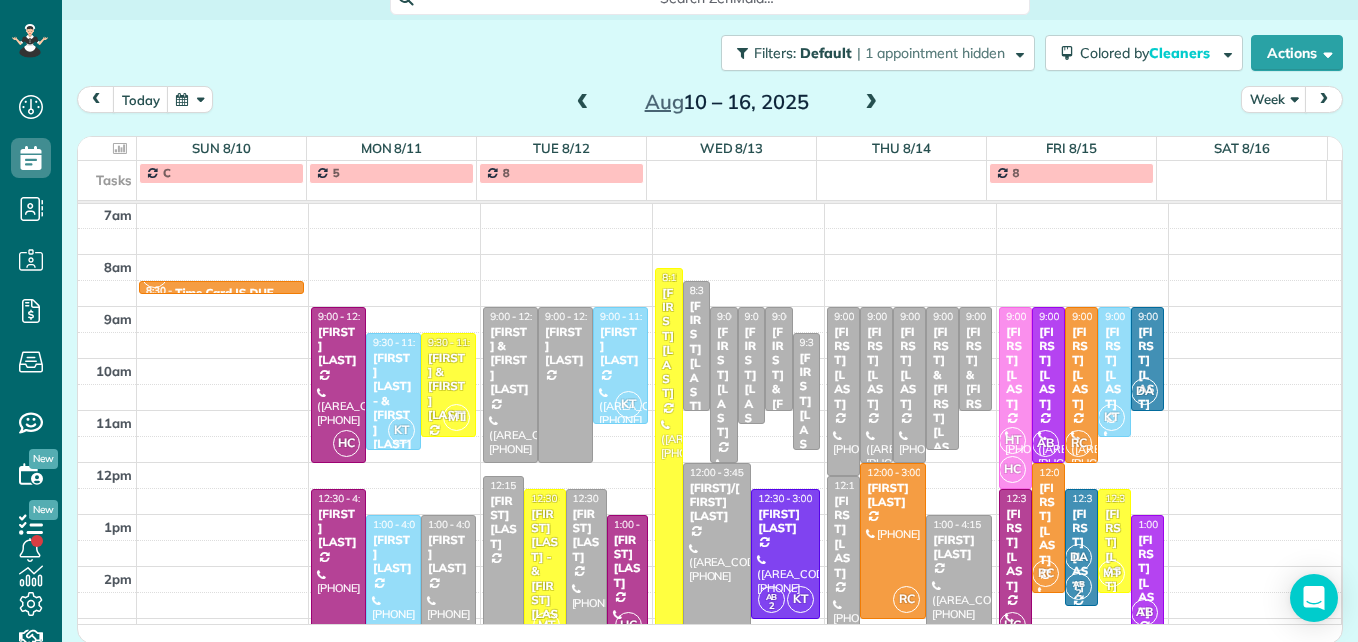 click at bounding box center (583, 103) 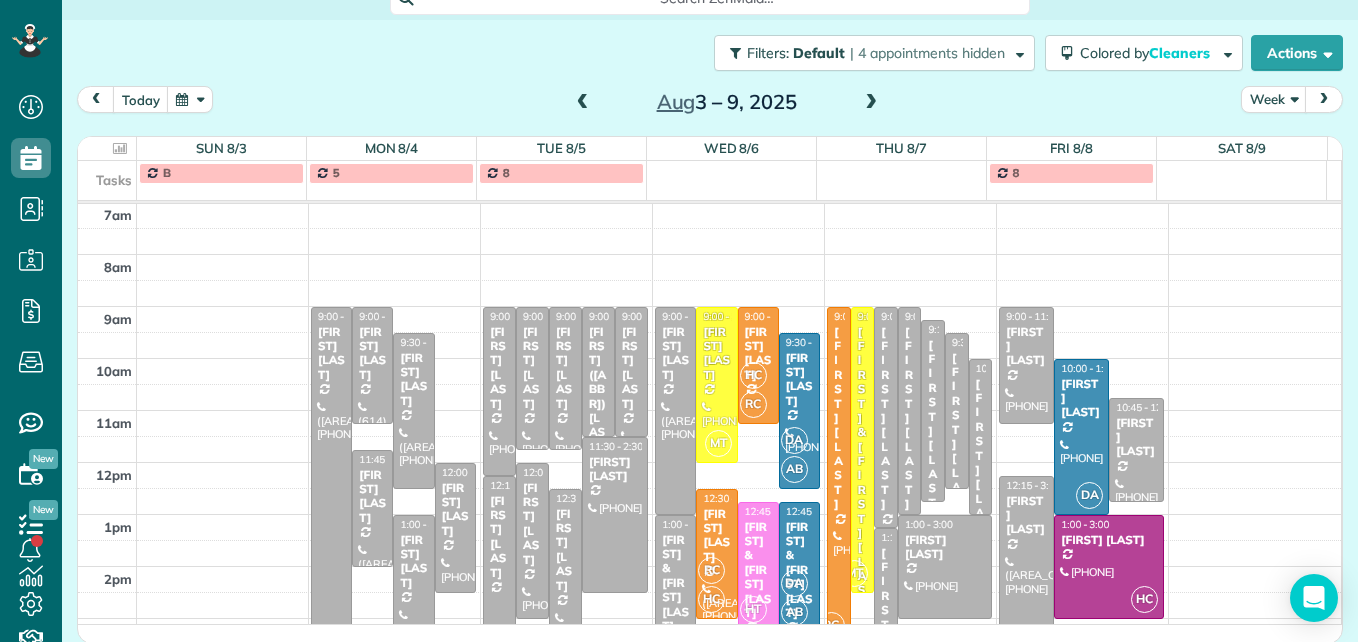 click at bounding box center [871, 103] 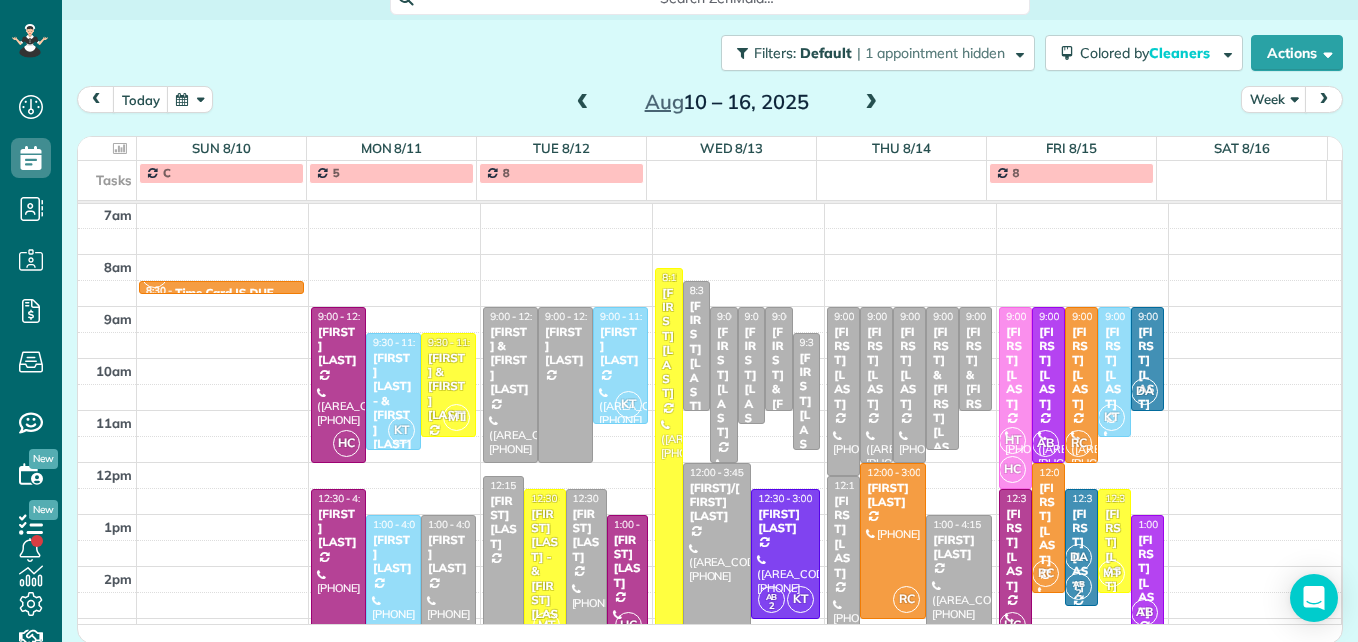 scroll, scrollTop: 309, scrollLeft: 0, axis: vertical 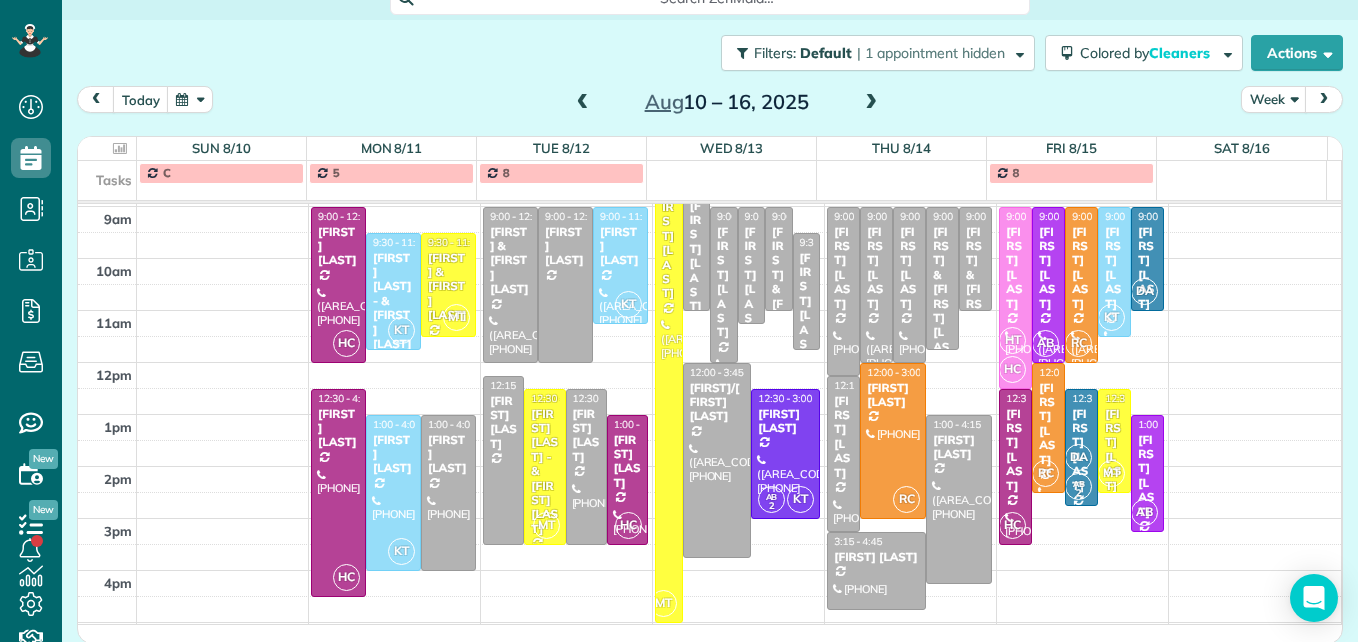 click at bounding box center (871, 103) 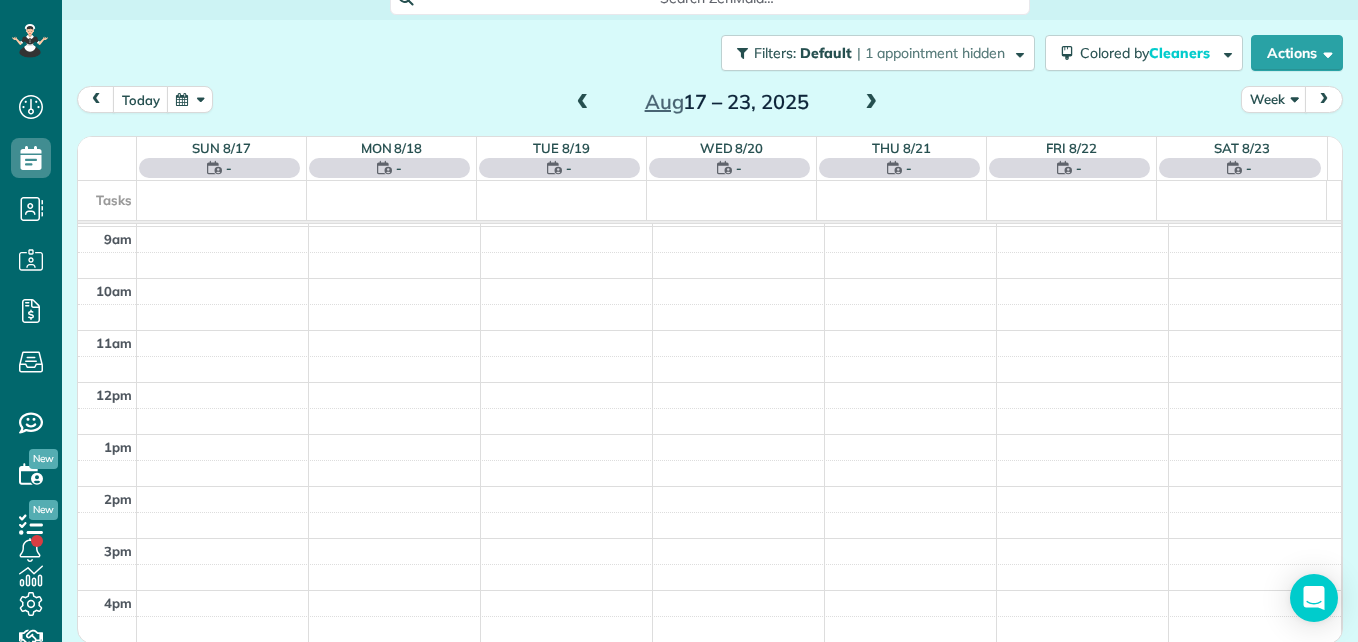 scroll, scrollTop: 209, scrollLeft: 0, axis: vertical 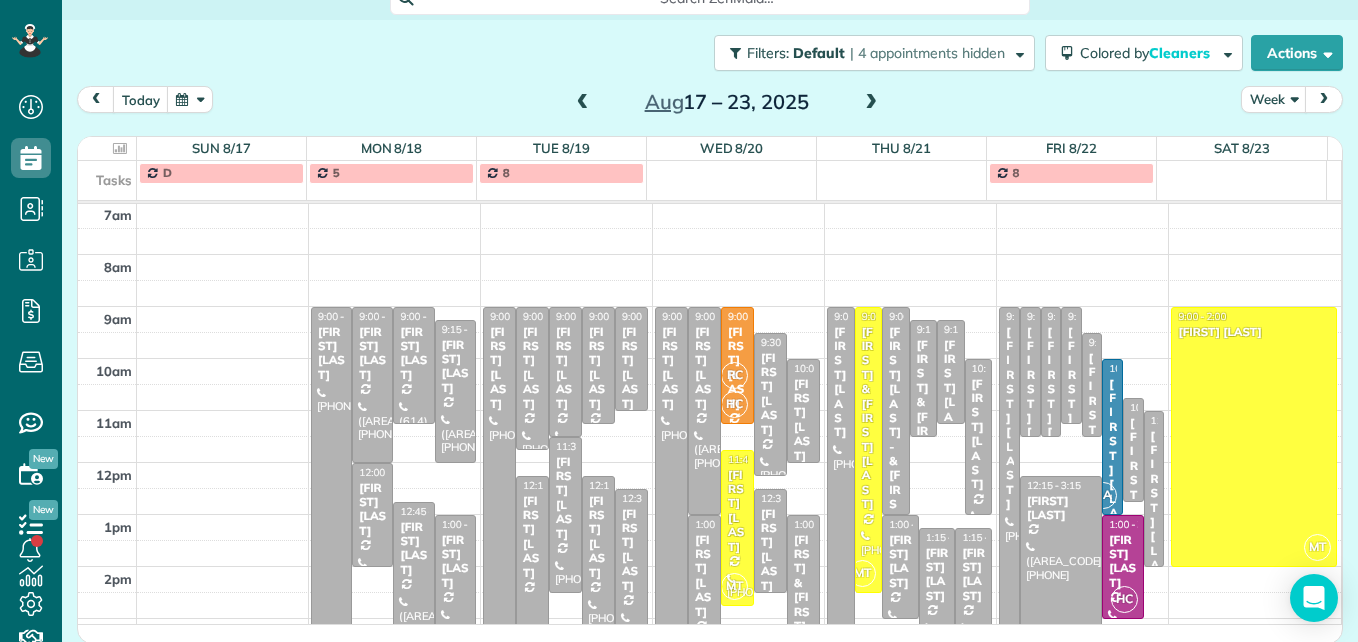 click at bounding box center [583, 103] 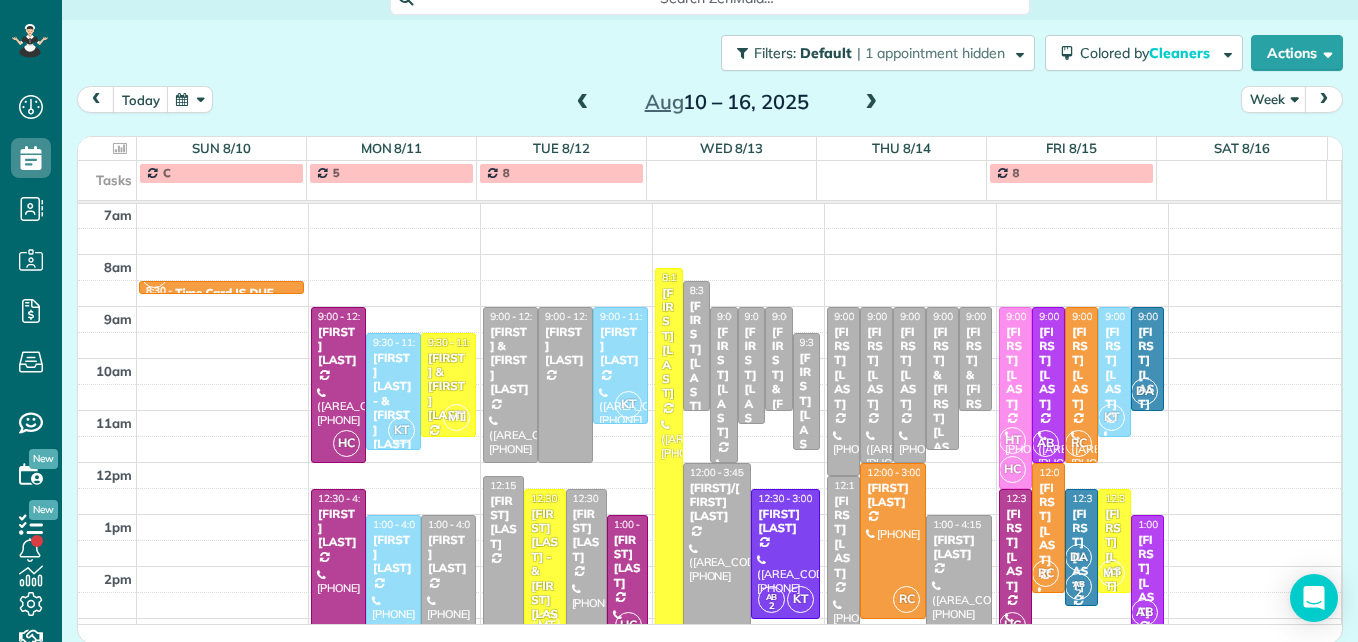 scroll, scrollTop: 309, scrollLeft: 0, axis: vertical 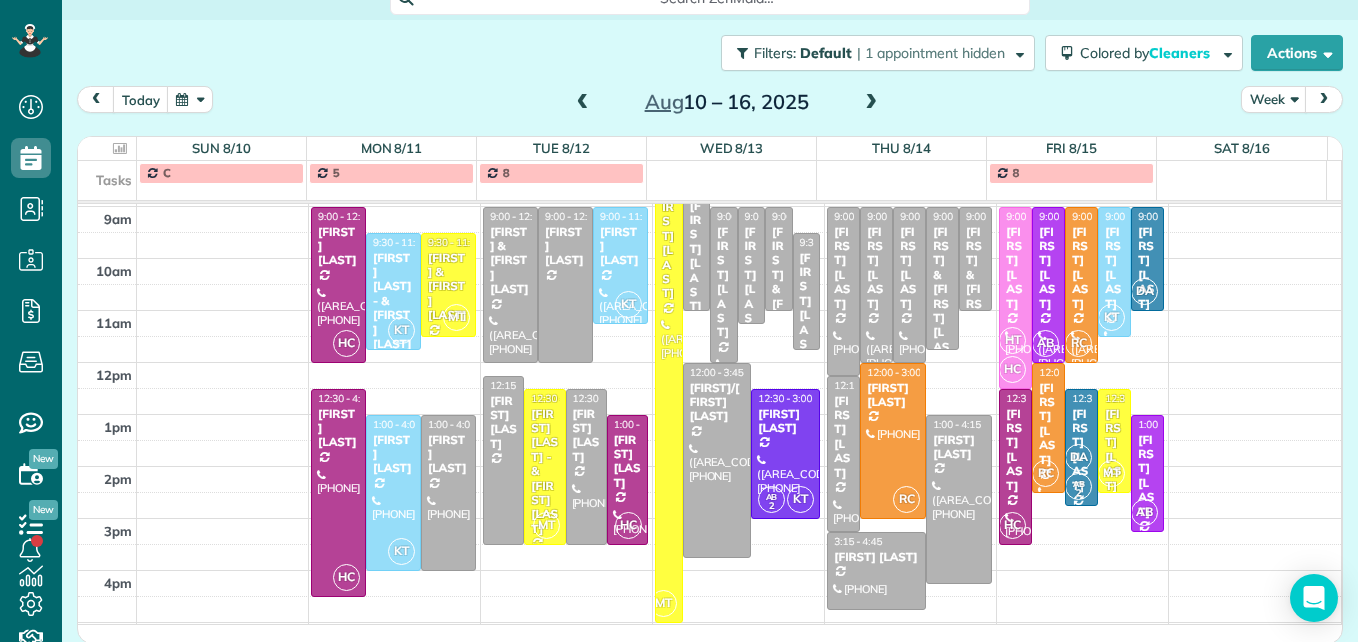 click at bounding box center [871, 103] 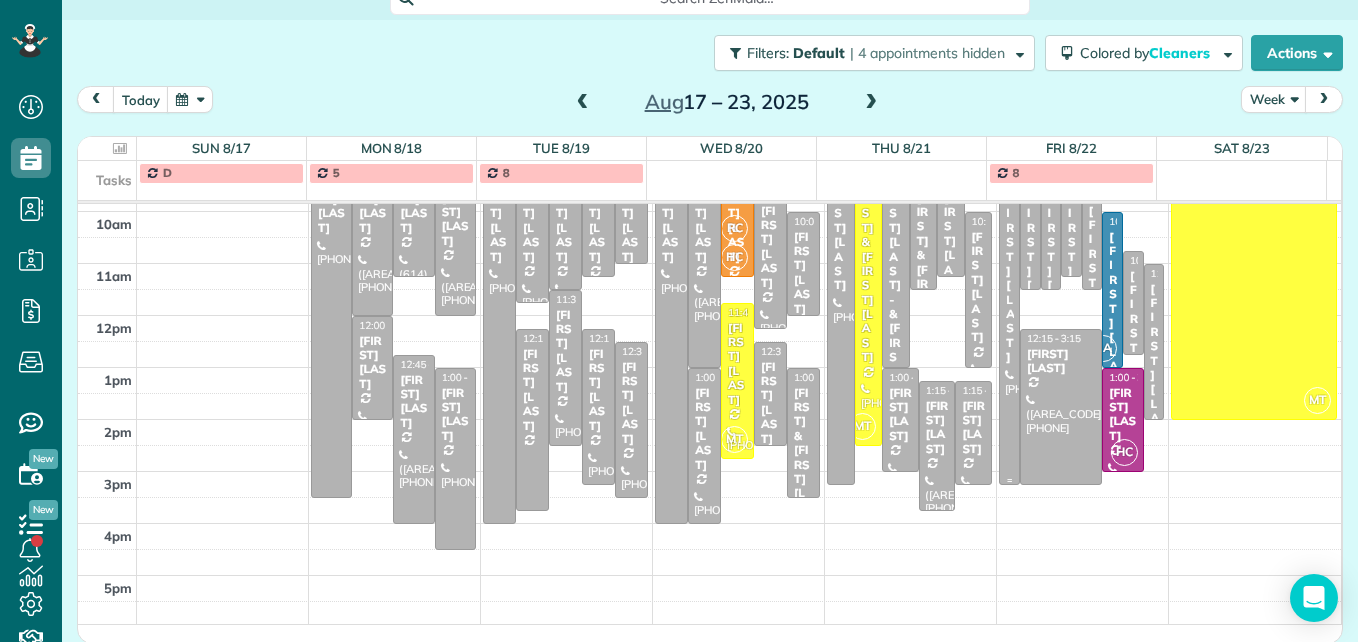 scroll, scrollTop: 359, scrollLeft: 0, axis: vertical 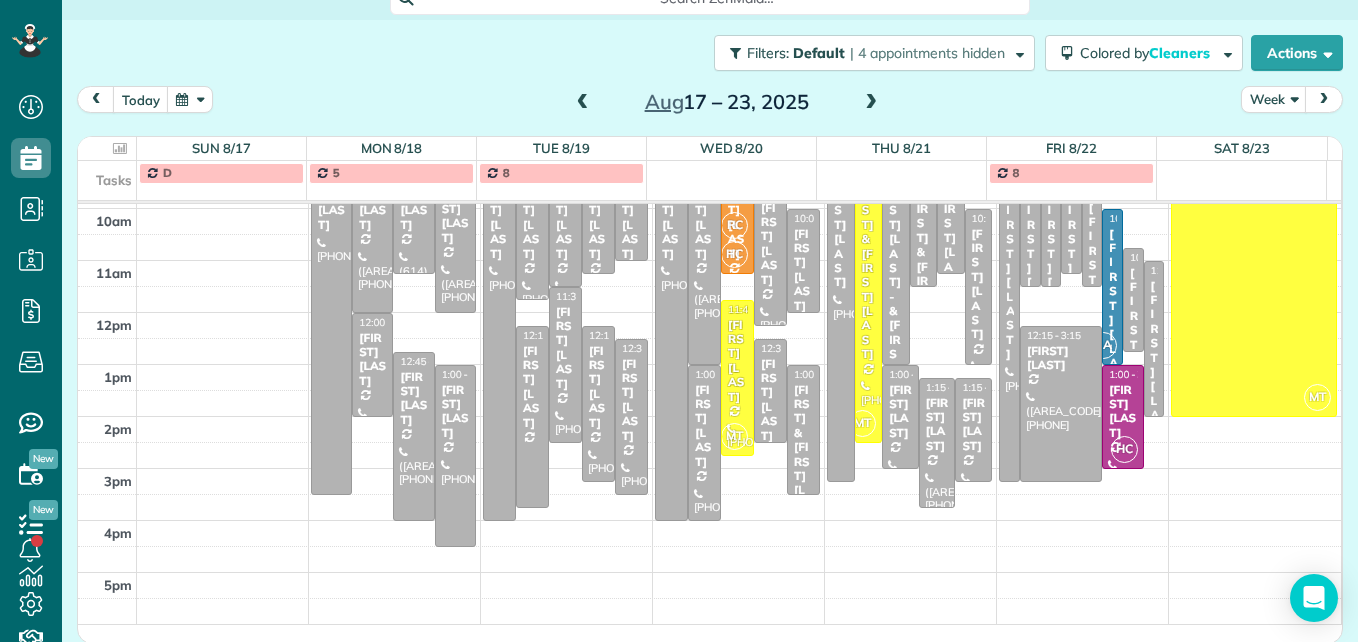 click at bounding box center [871, 103] 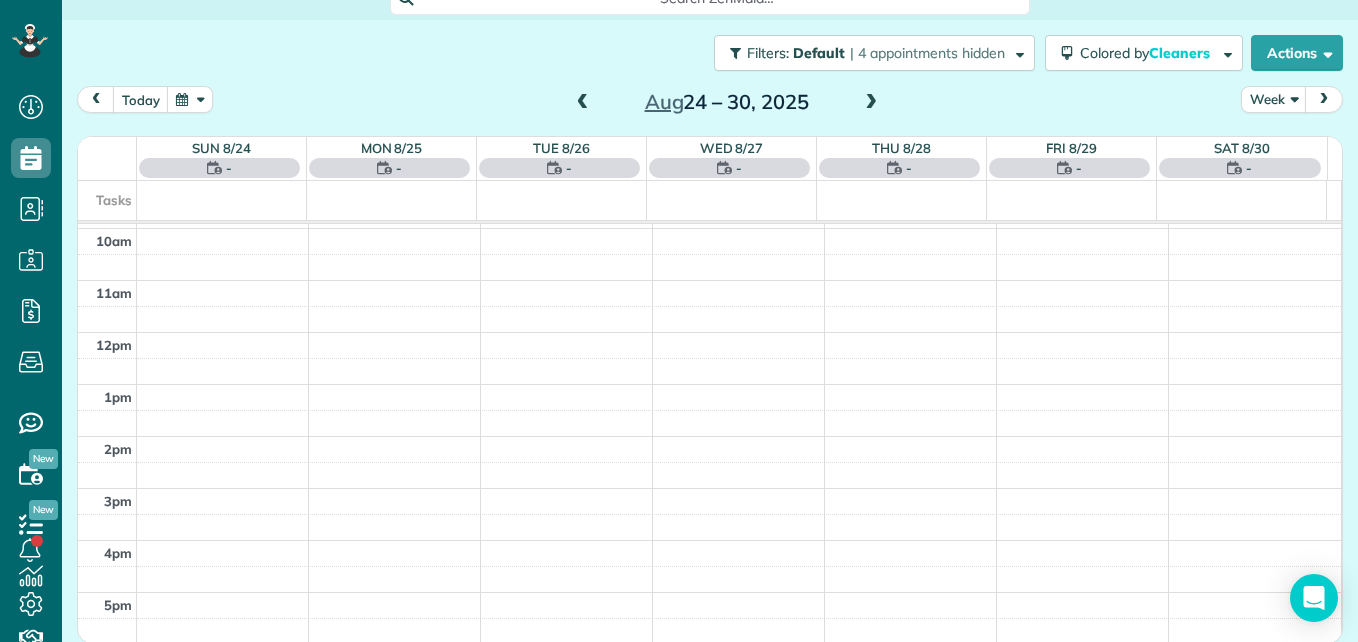 scroll, scrollTop: 209, scrollLeft: 0, axis: vertical 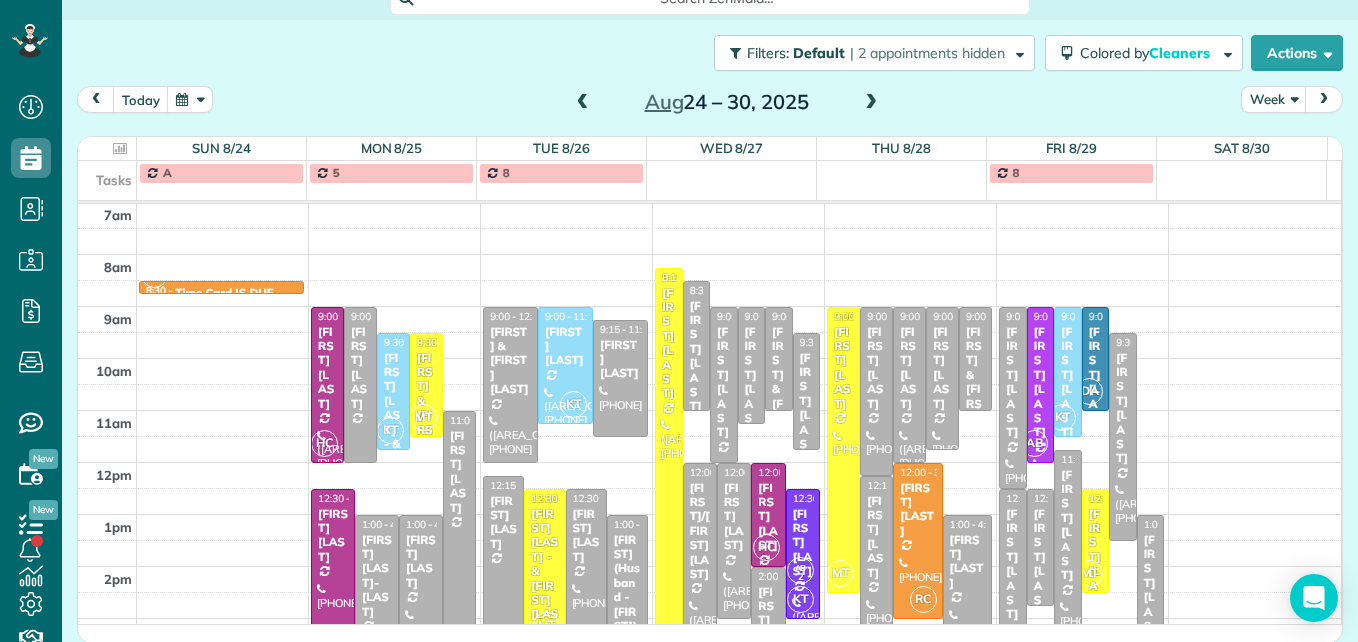 click at bounding box center [583, 103] 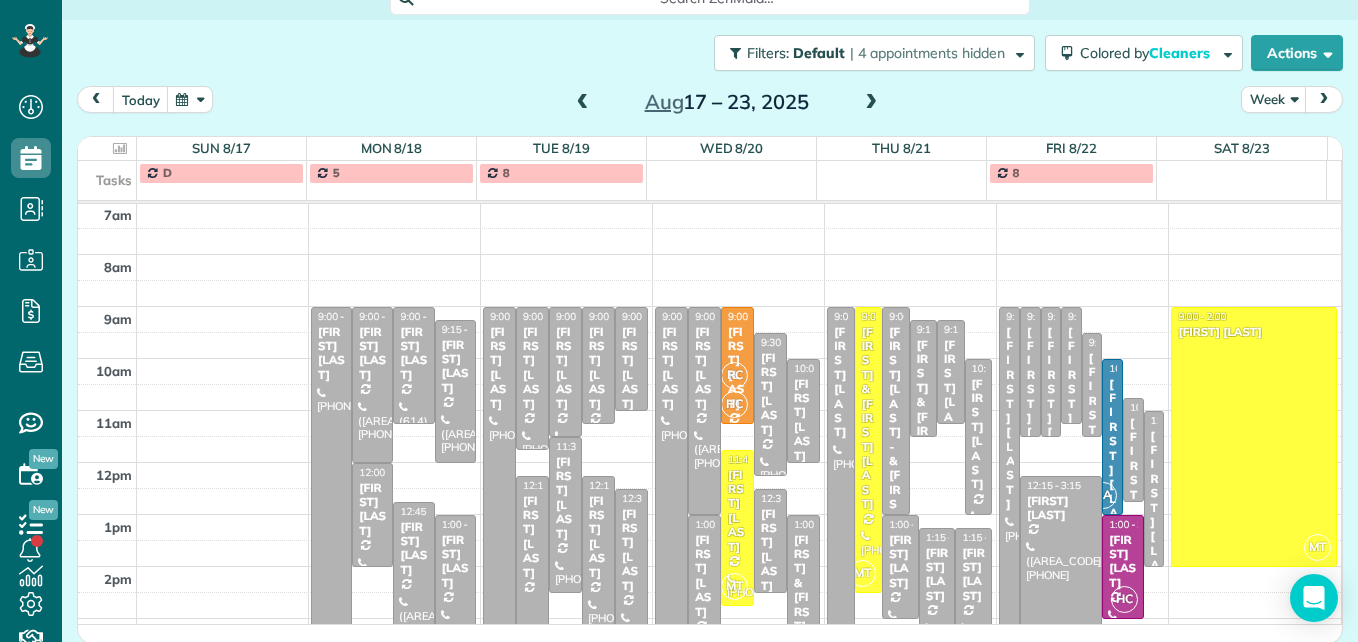 click at bounding box center (871, 103) 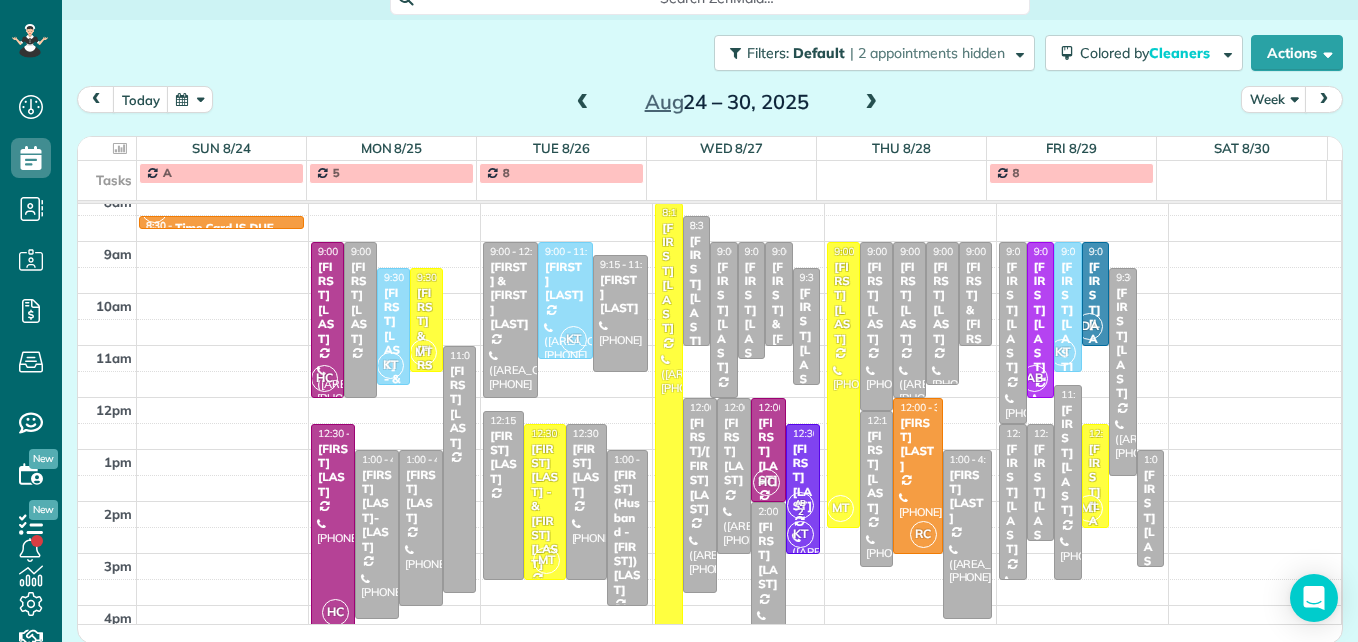 scroll, scrollTop: 309, scrollLeft: 0, axis: vertical 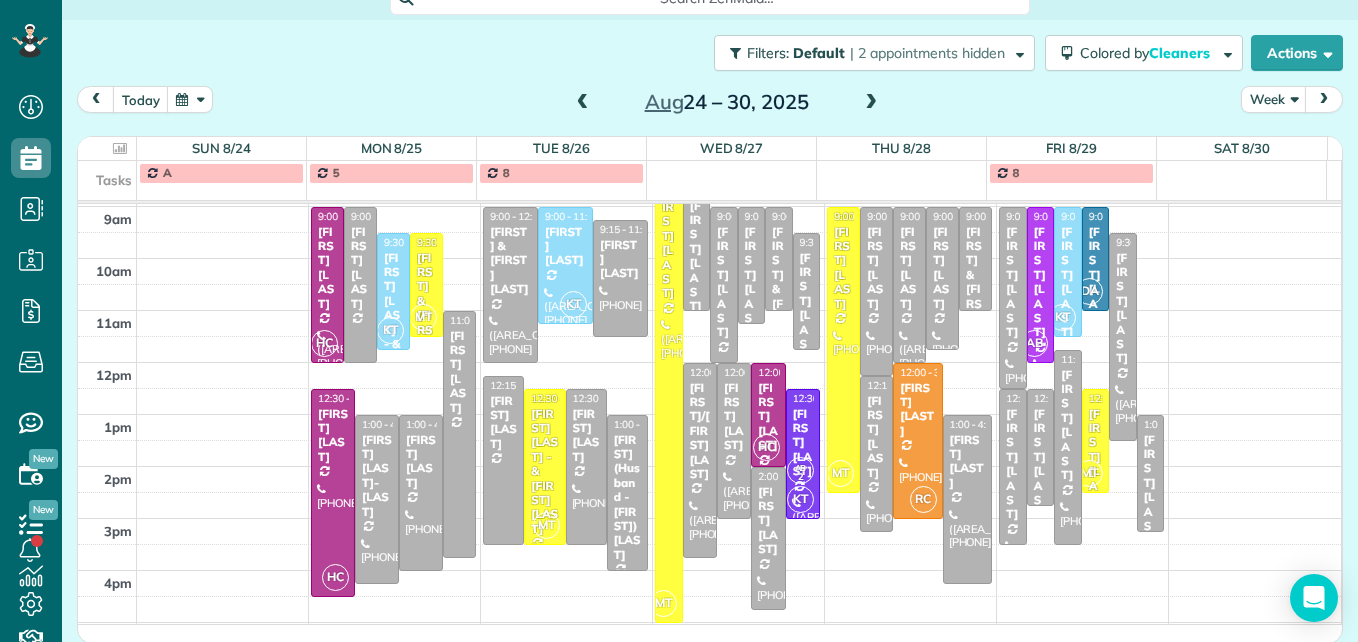 click at bounding box center [583, 103] 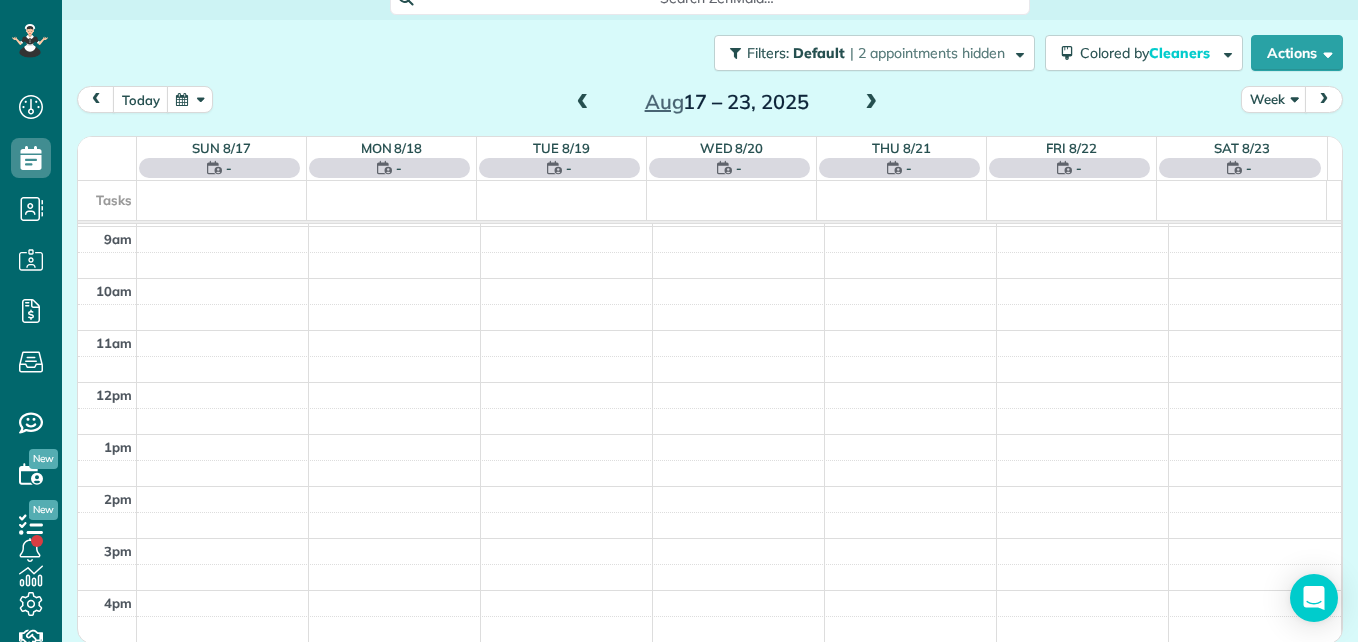 scroll, scrollTop: 209, scrollLeft: 0, axis: vertical 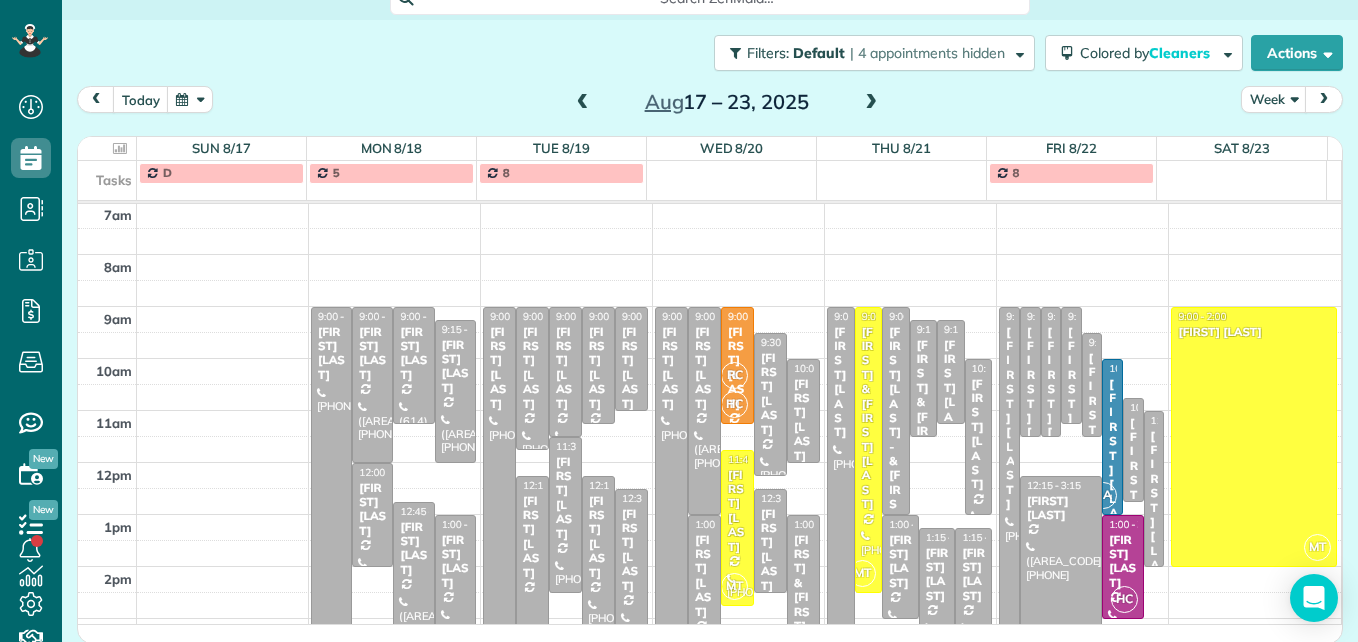 click at bounding box center (583, 103) 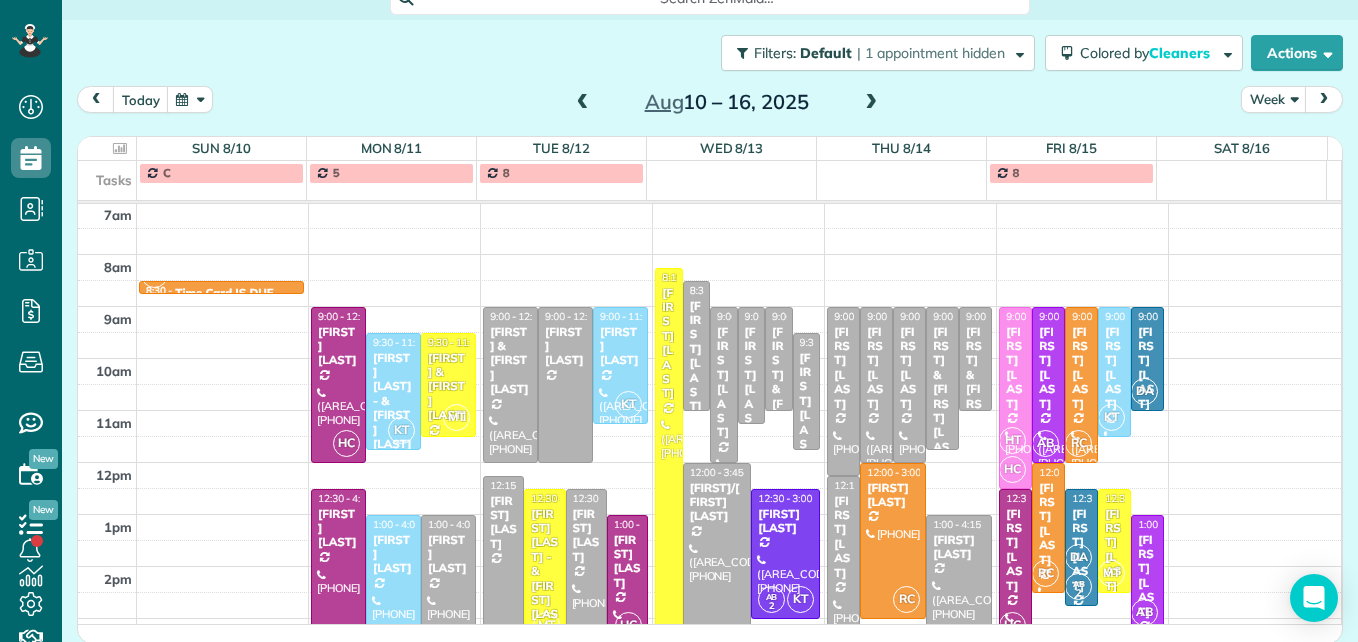 scroll, scrollTop: 309, scrollLeft: 0, axis: vertical 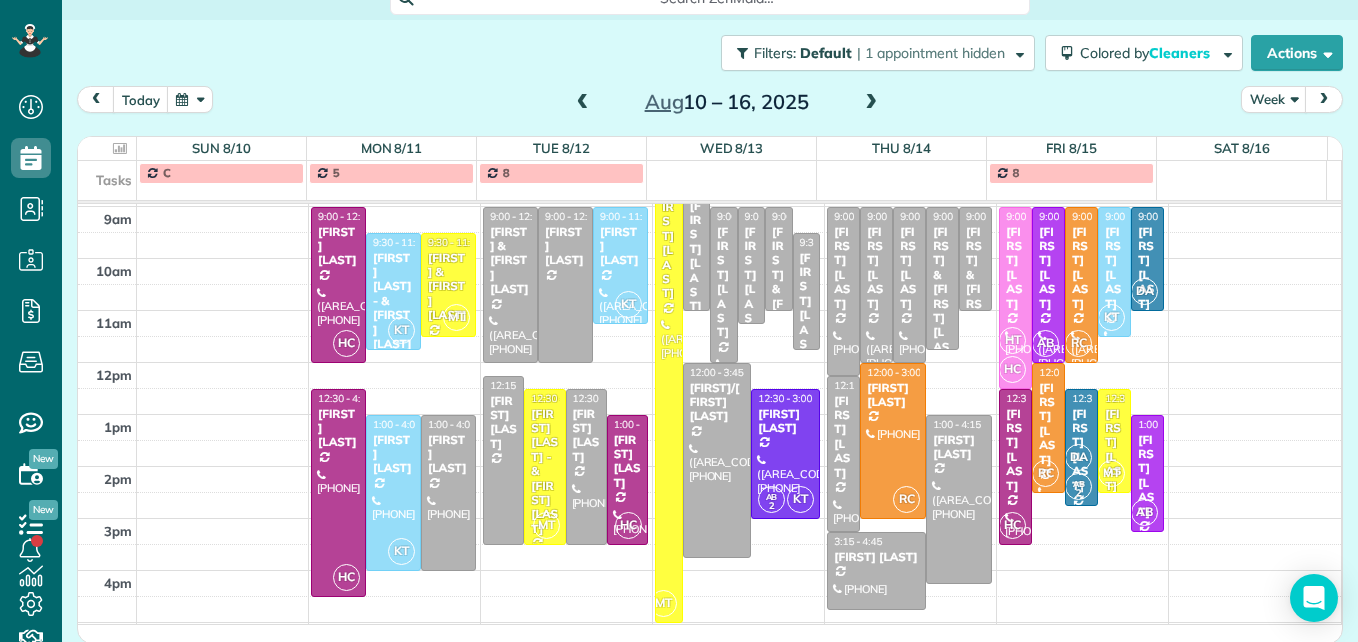 click at bounding box center (871, 103) 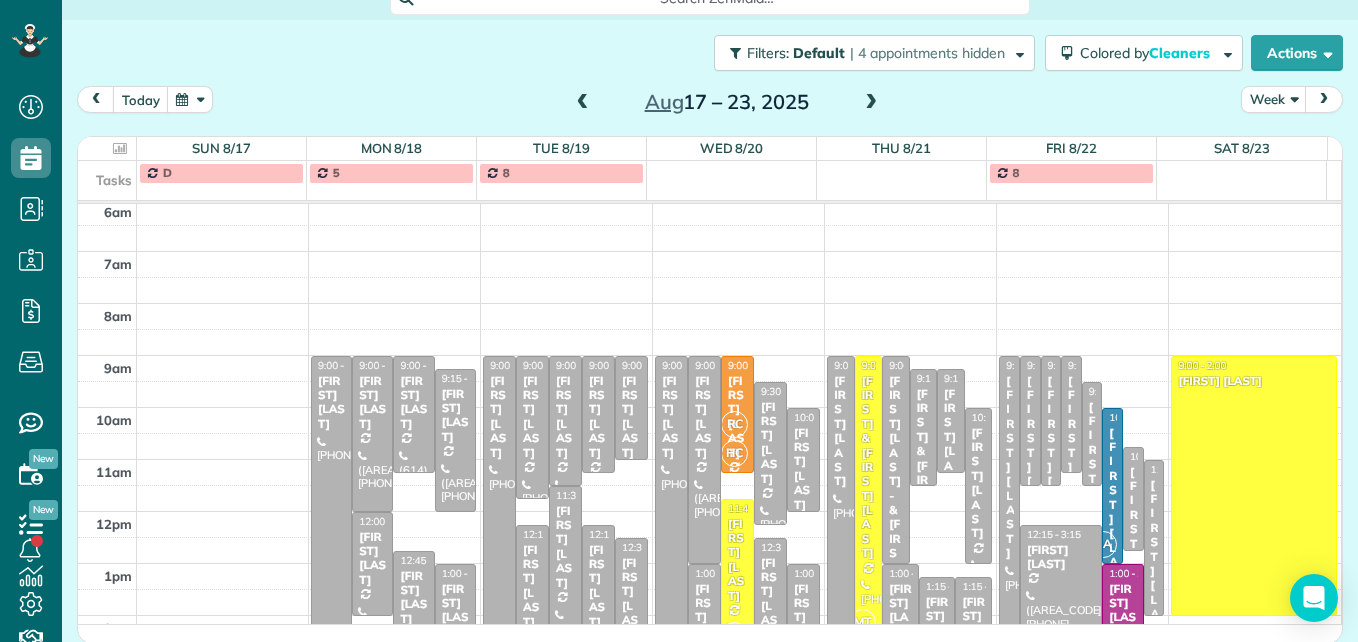 scroll, scrollTop: 159, scrollLeft: 0, axis: vertical 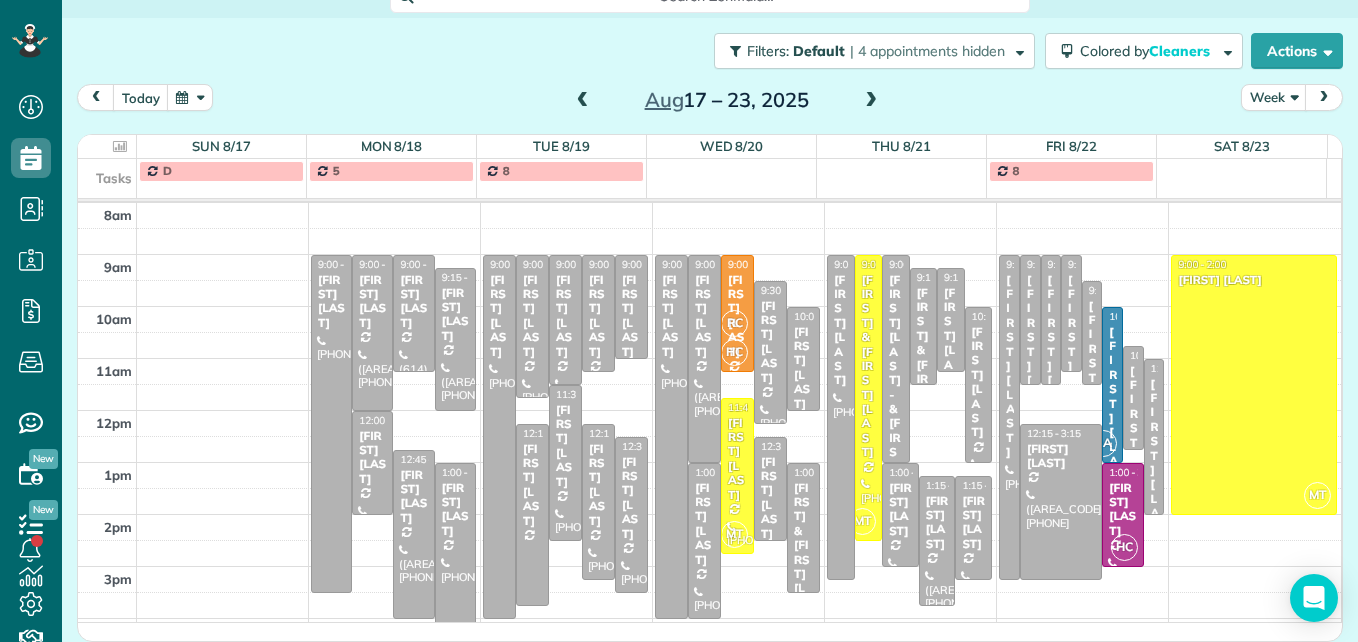 click at bounding box center (871, 101) 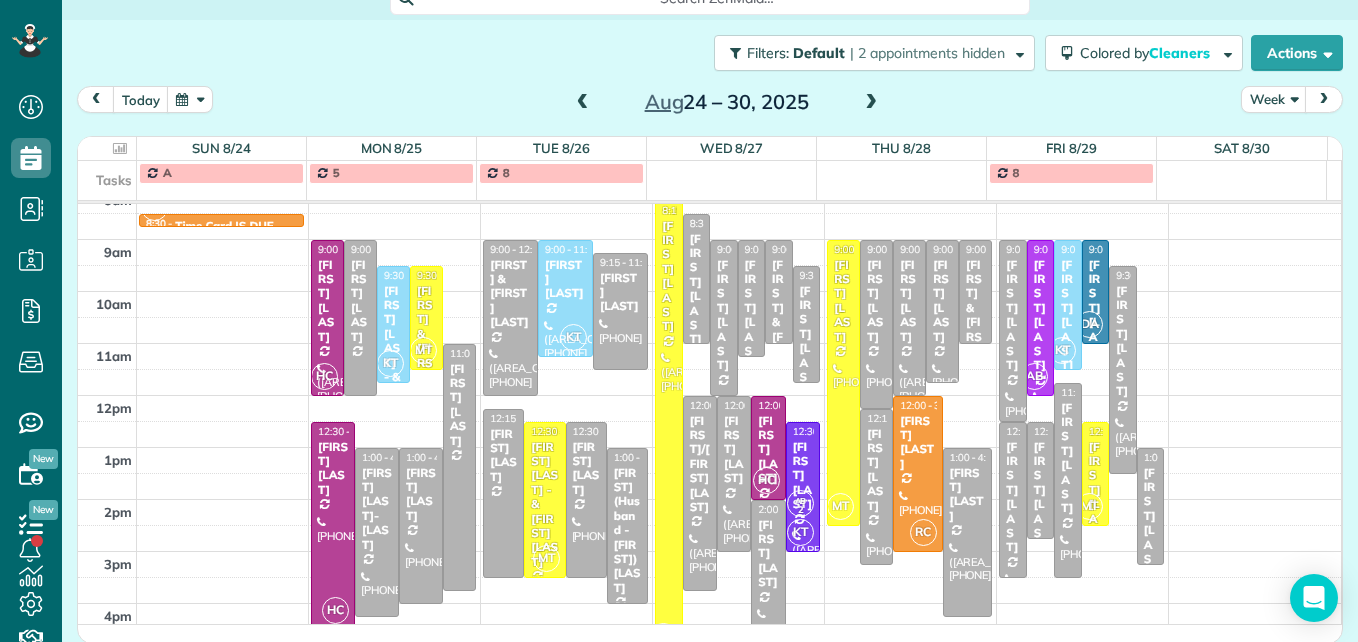 scroll, scrollTop: 309, scrollLeft: 0, axis: vertical 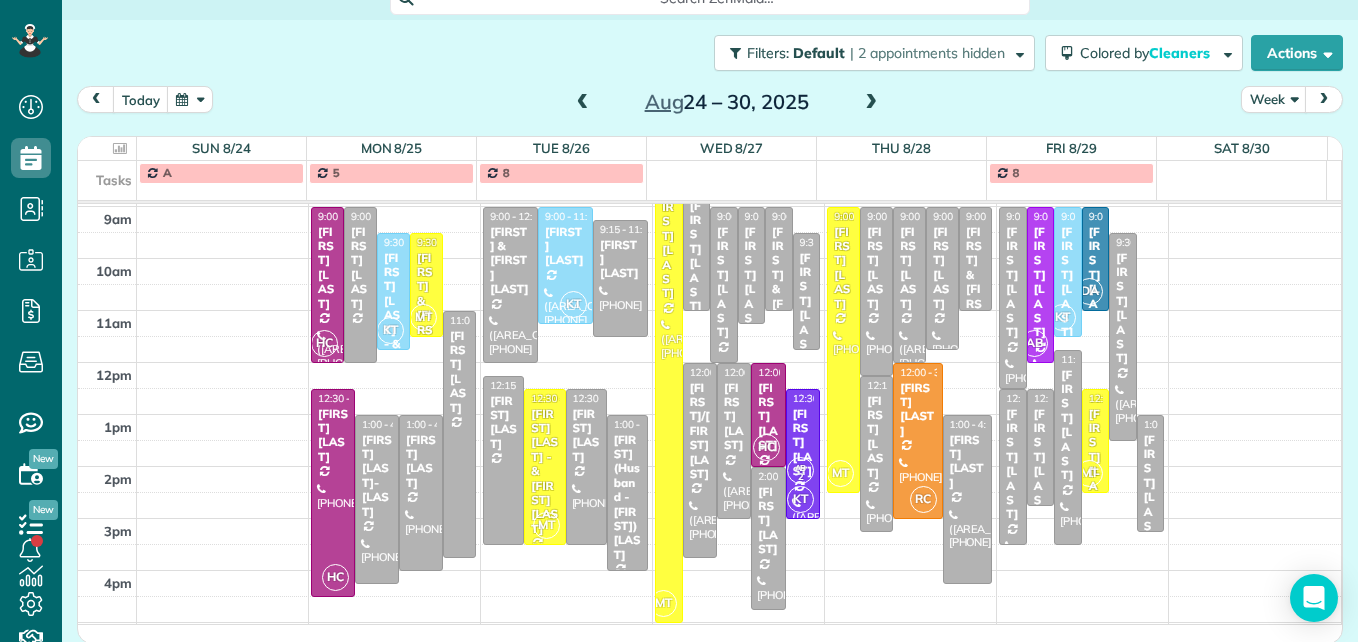 click at bounding box center [583, 103] 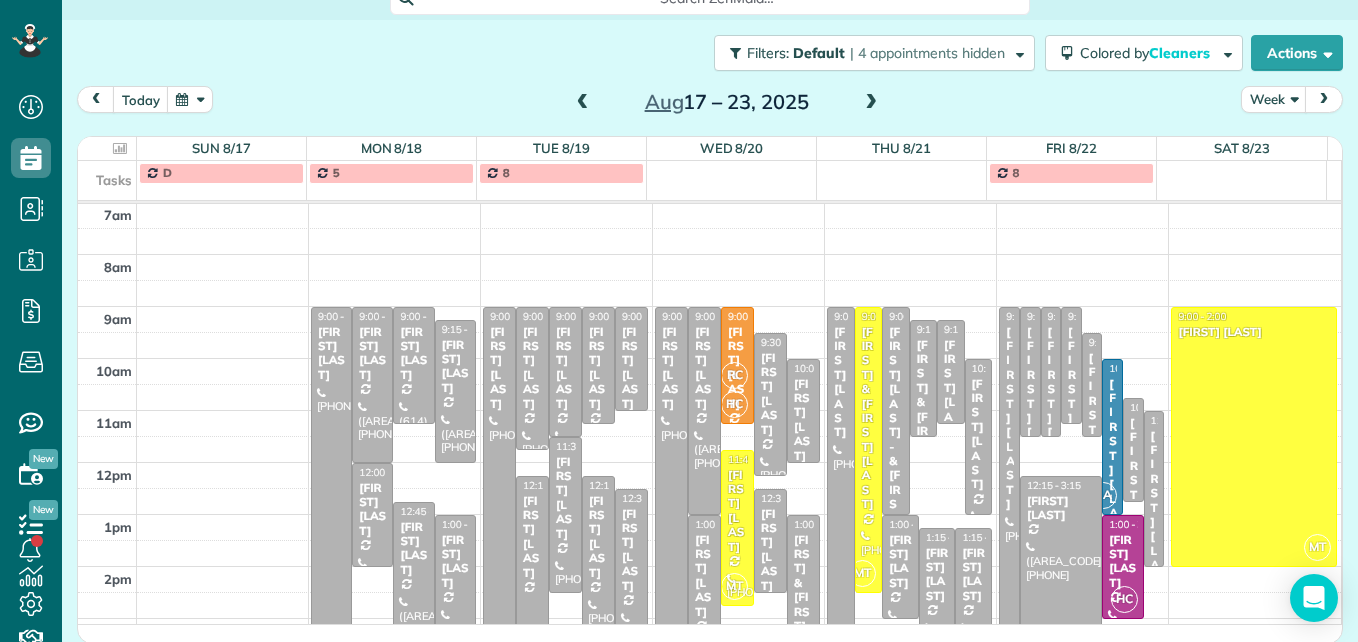 click at bounding box center [871, 103] 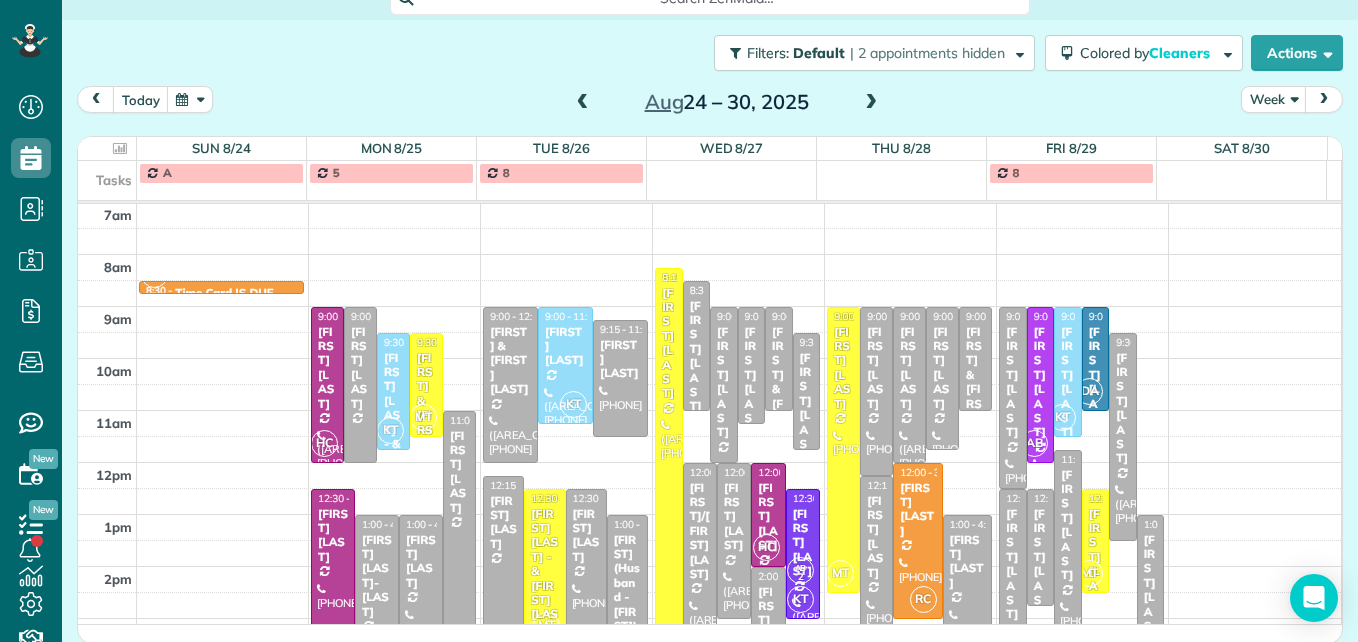 scroll, scrollTop: 309, scrollLeft: 0, axis: vertical 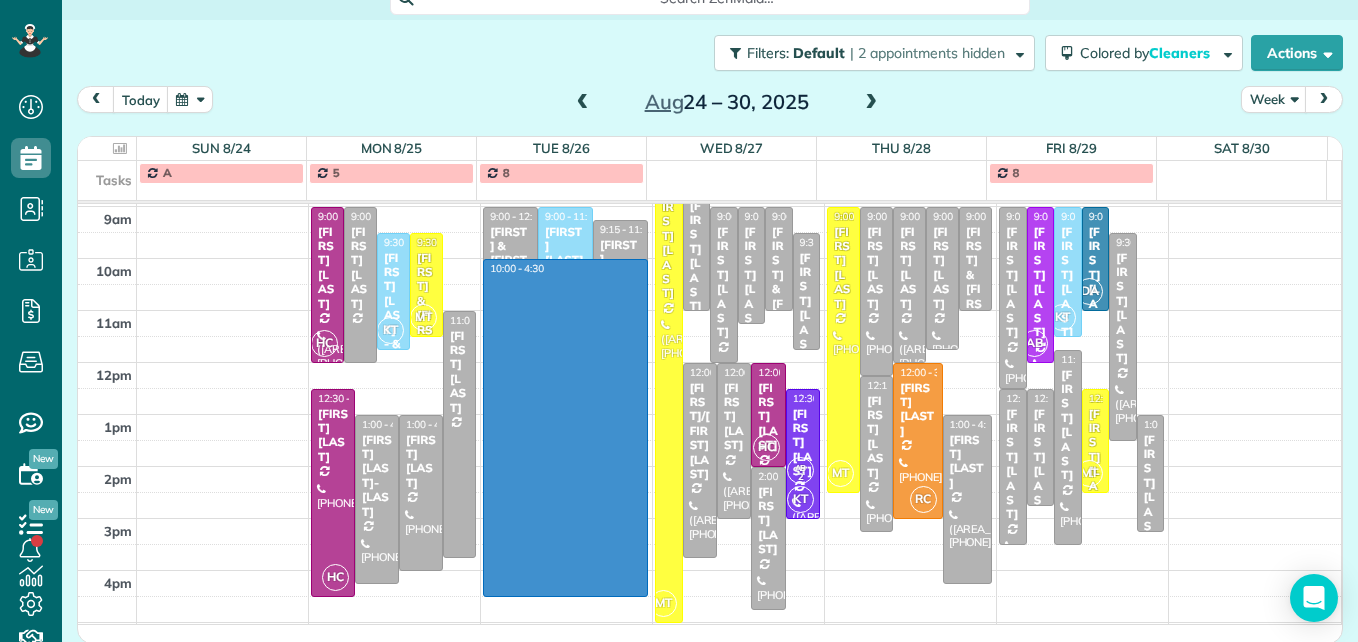 drag, startPoint x: 575, startPoint y: 589, endPoint x: 585, endPoint y: 271, distance: 318.1572 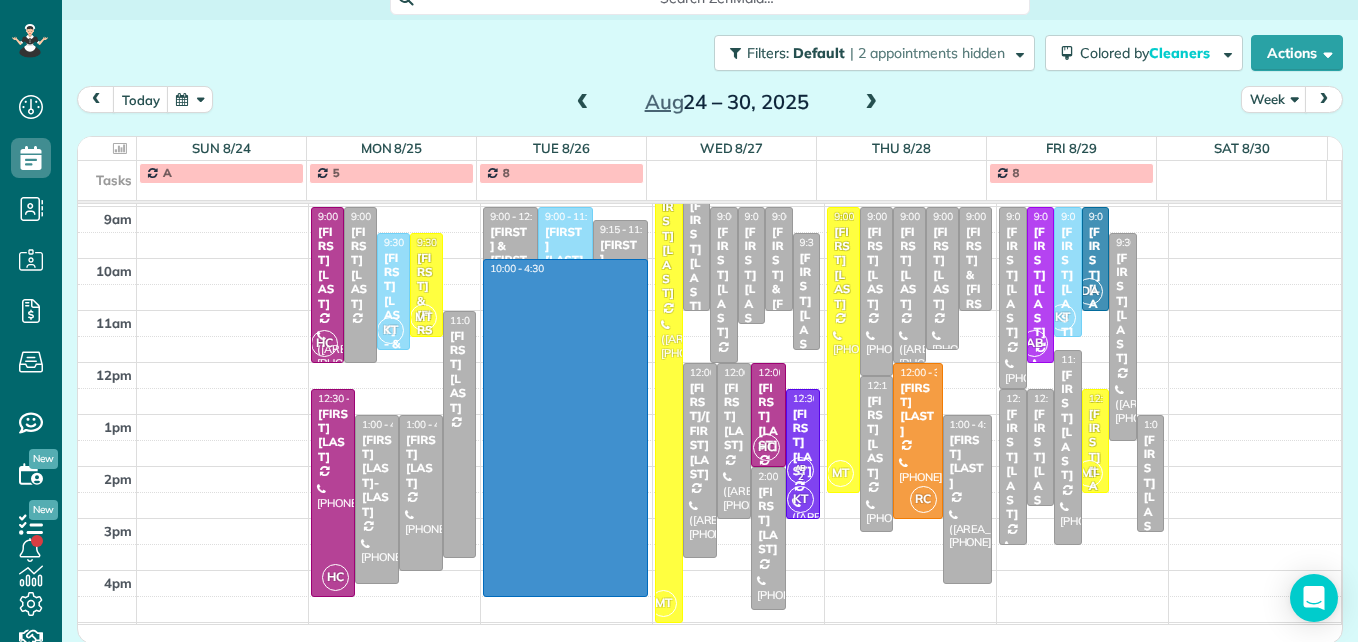 click on "3am 4am 5am 6am 7am 8am 9am 10am 11am 12pm 1pm 2pm 3pm 4pm 5pm RC DA AB HC KT MT 8:30 - 8:45 Time Card IS DUE [PHONE] [NUMBER] [STREET] [CITY], [STATE] [POSTAL_CODE] HC 9:00 - 12:00 [FIRST] [LAST] [PHONE] [NUMBER] [STREET] [CITY], [STATE] [POSTAL_CODE] KT 9:30 - 11:45 [FIRST] [LAST] - & [FIRST] [LAST] [PHONE] [NUMBER] [STREET] [CITY], [STATE] [POSTAL_CODE] MT 9:30 - 11:30 [FIRST] & [FIRST] [LAST] [PHONE] [NUMBER] [STREET] [CITY], [STATE] [POSTAL_CODE] 11:00 - 3:45 [FIRST] [LAST] [NUMBER] [STREET] [CITY], [STATE] [POSTAL_CODE] HC 12:30 - 4:30 [FIRST] [LAST] [PHONE] [NUMBER] [STREET] [CITY], [STATE] [POSTAL_CODE] 1:00 - 4:15 [FIRST] [LAST] [PHONE] [NUMBER] [STREET] [CITY], [STATE] [POSTAL_CODE] 1:00 - 4:00 [FIRST] [LAST] [PHONE] [NUMBER] [STREET] [CITY], [STATE] [POSTAL_CODE] 10:00 - 4:30 9:00 - 12:00 [FIRST] & [FIRST] [LAST] [PHONE] [NUMBER] [STREET] [CITY], [STATE] [POSTAL_CODE] KT 9:00 - 11:15 [FIRST] [LAST] [PHONE] [NUMBER] [STREET] [CITY], [STATE] [POSTAL_CODE] 9:15 - 11:30 [FIRST] [LAST] [PHONE] [NUMBER]" at bounding box center [709, 284] 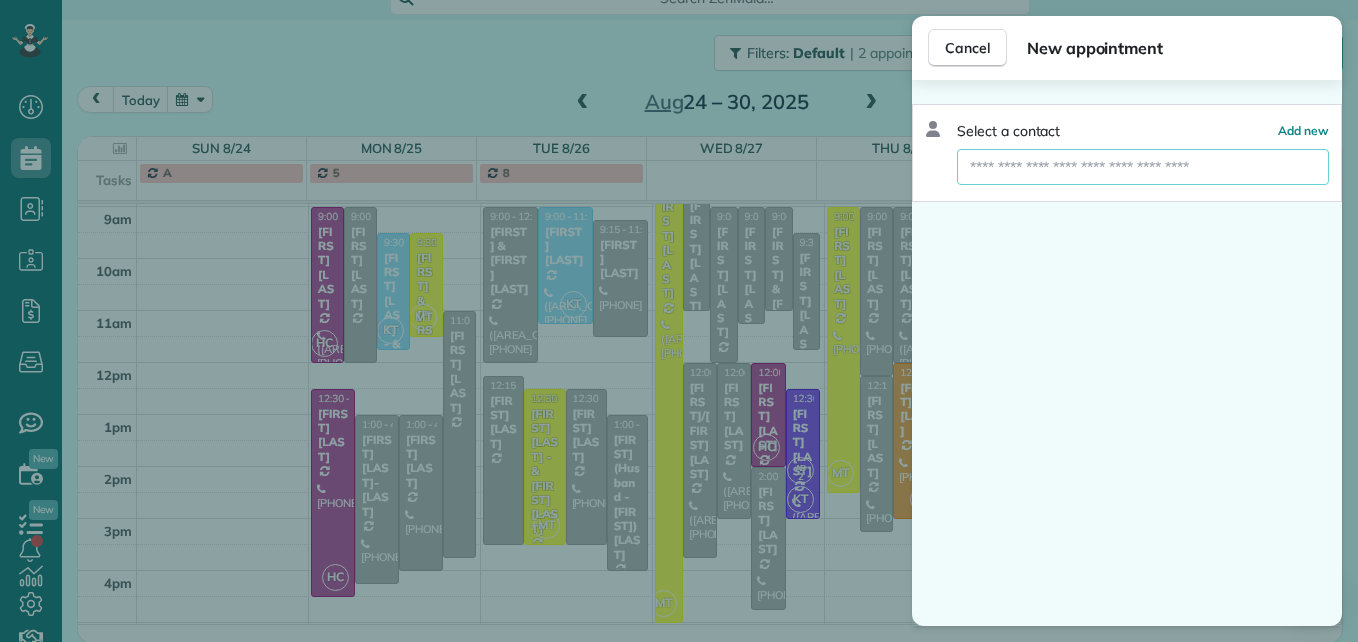 click at bounding box center (1143, 167) 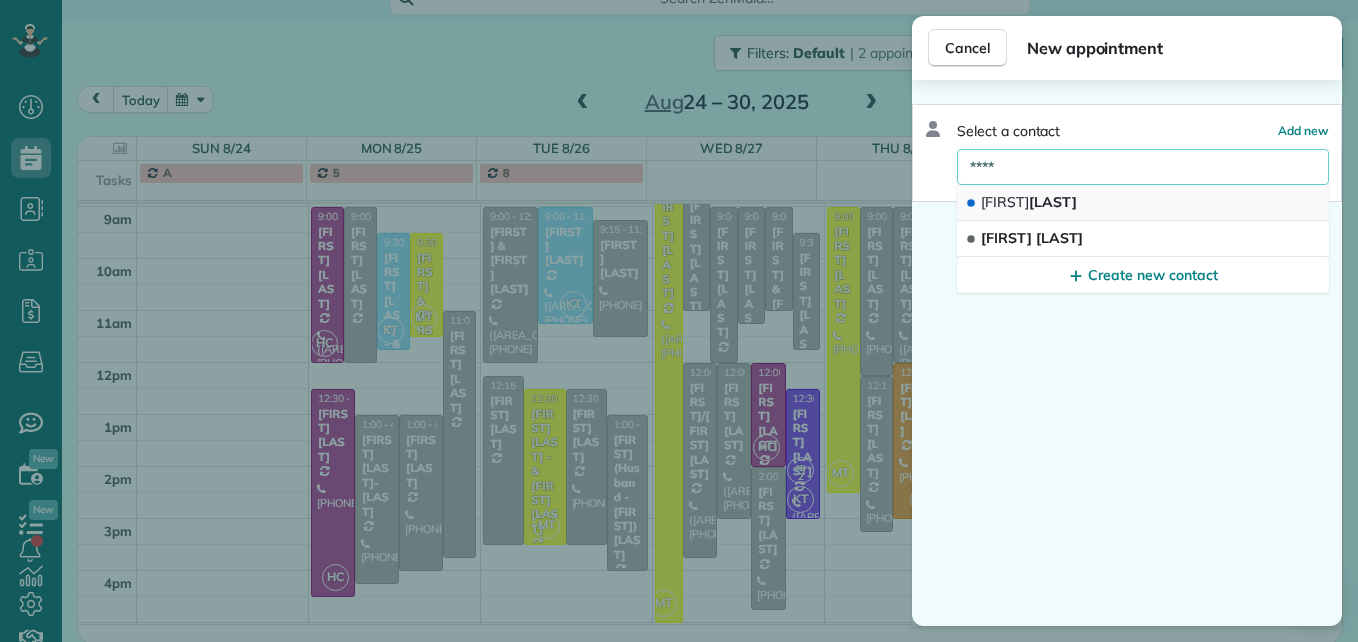 type on "****" 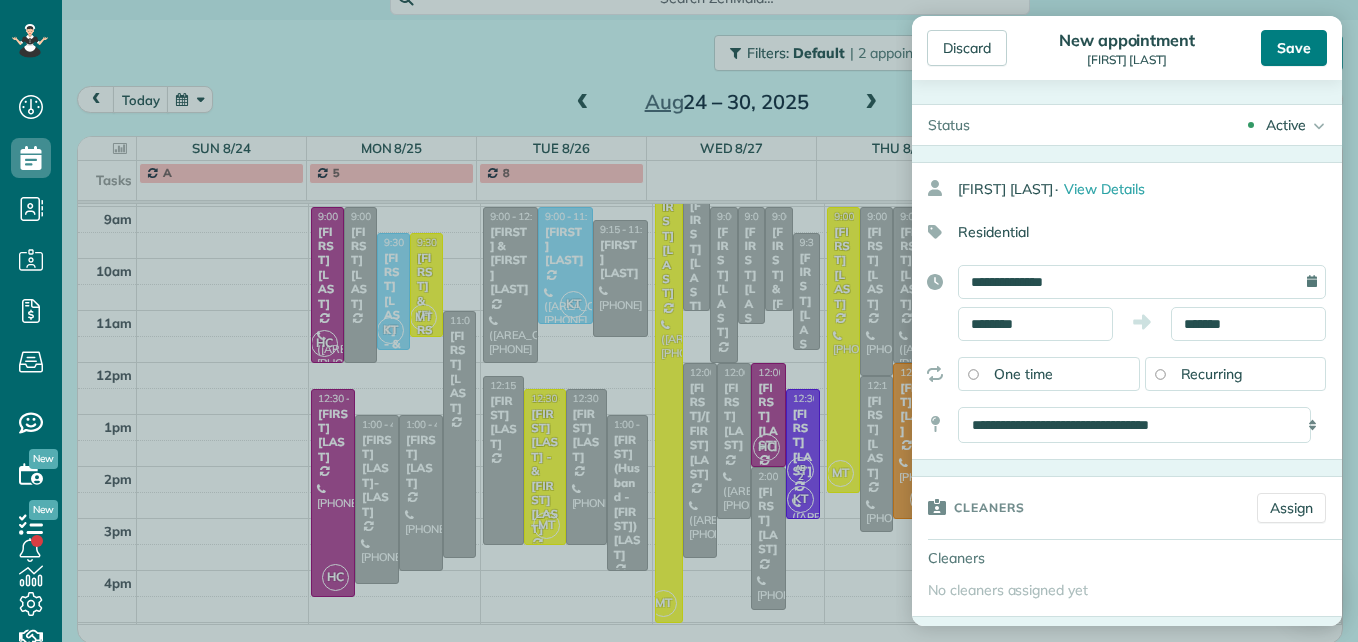 click on "Save" at bounding box center (1294, 48) 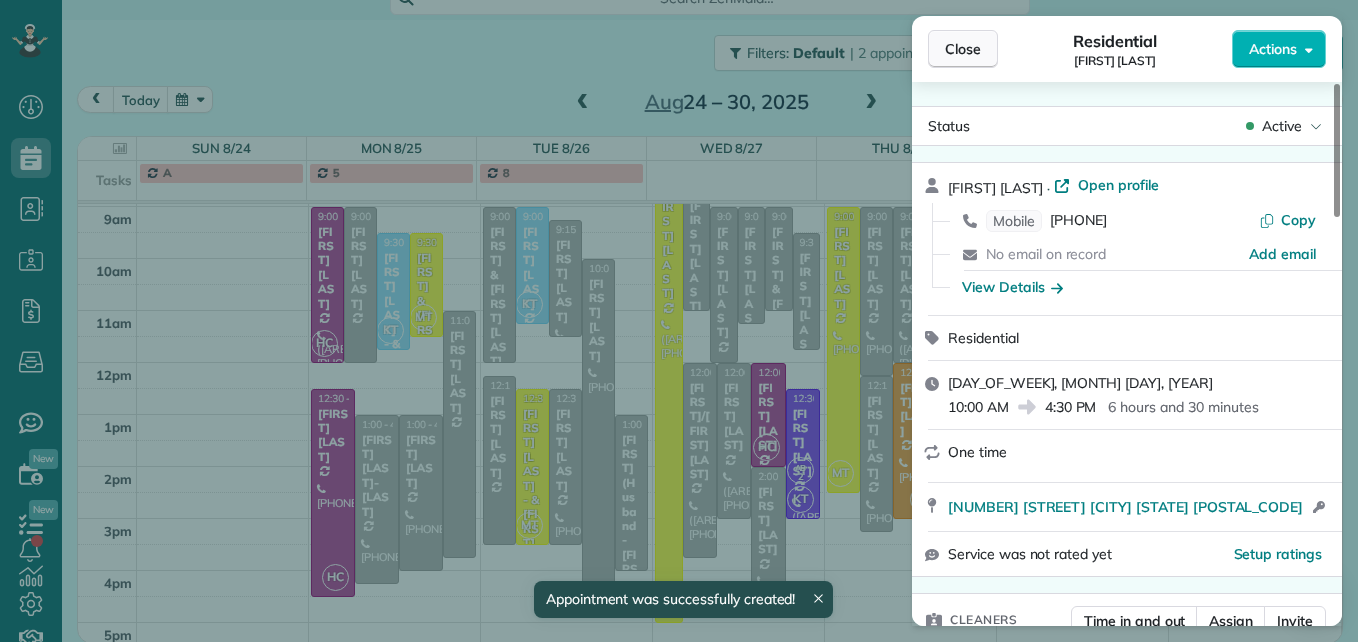 click on "Close" at bounding box center (963, 49) 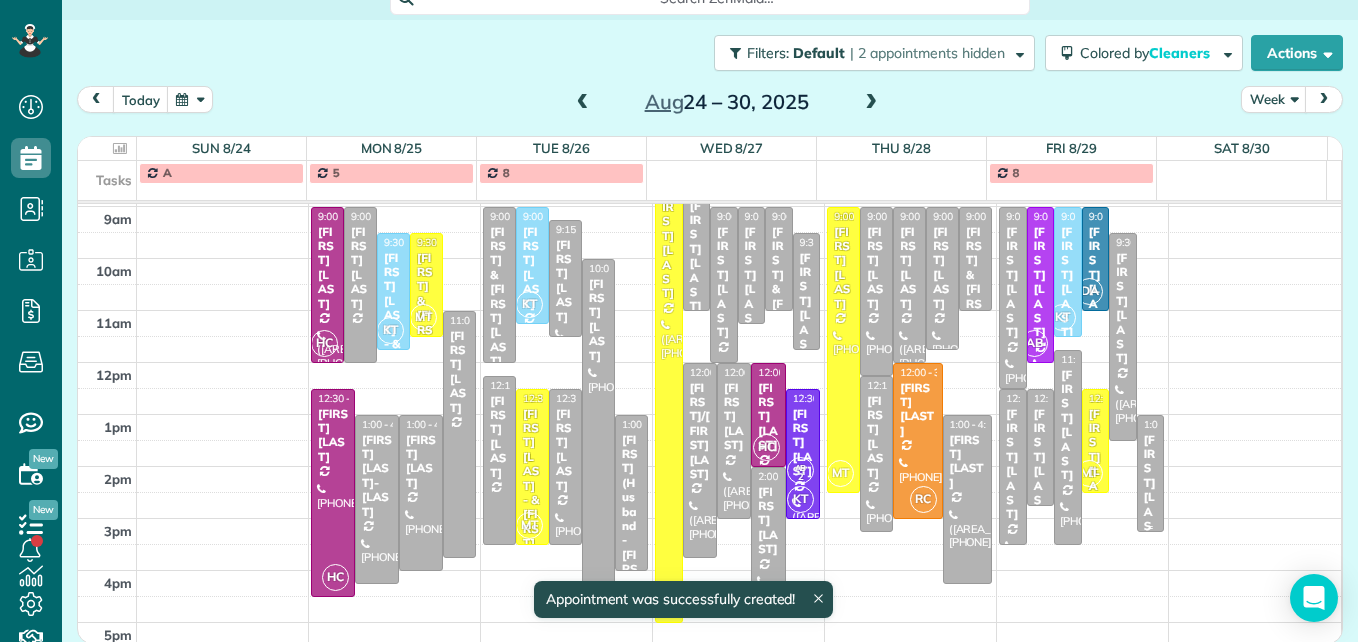 scroll, scrollTop: 209, scrollLeft: 0, axis: vertical 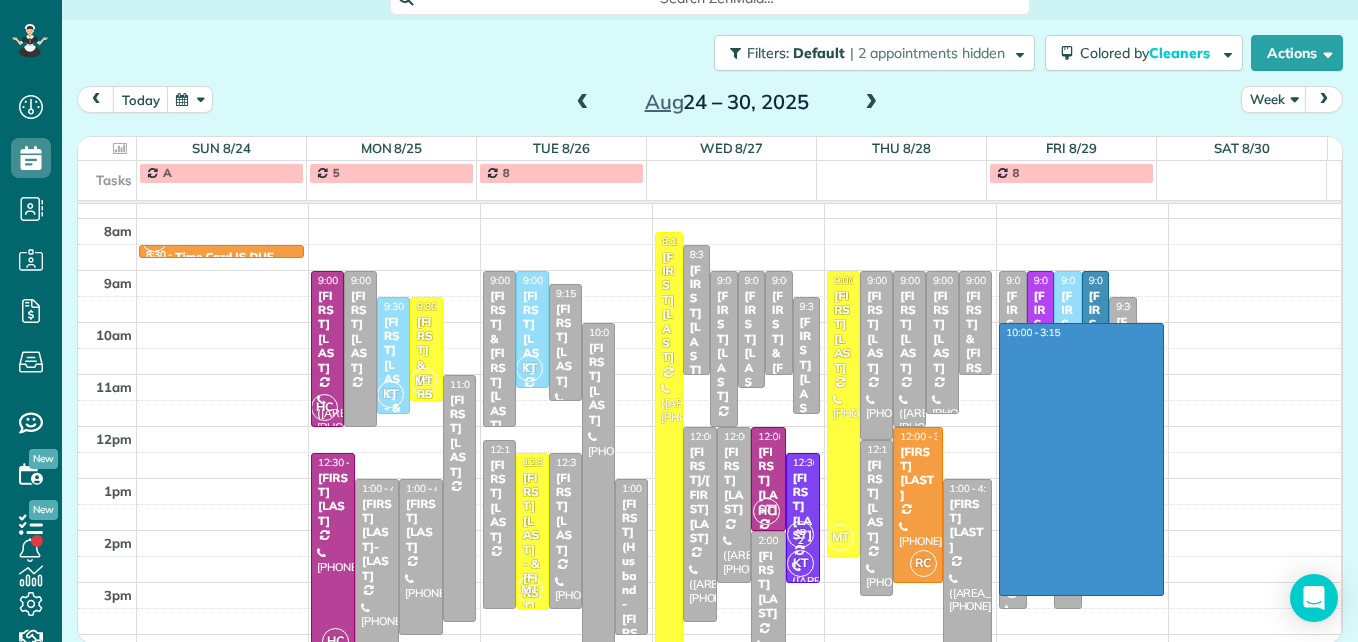 drag, startPoint x: 1130, startPoint y: 361, endPoint x: 1120, endPoint y: 624, distance: 263.19003 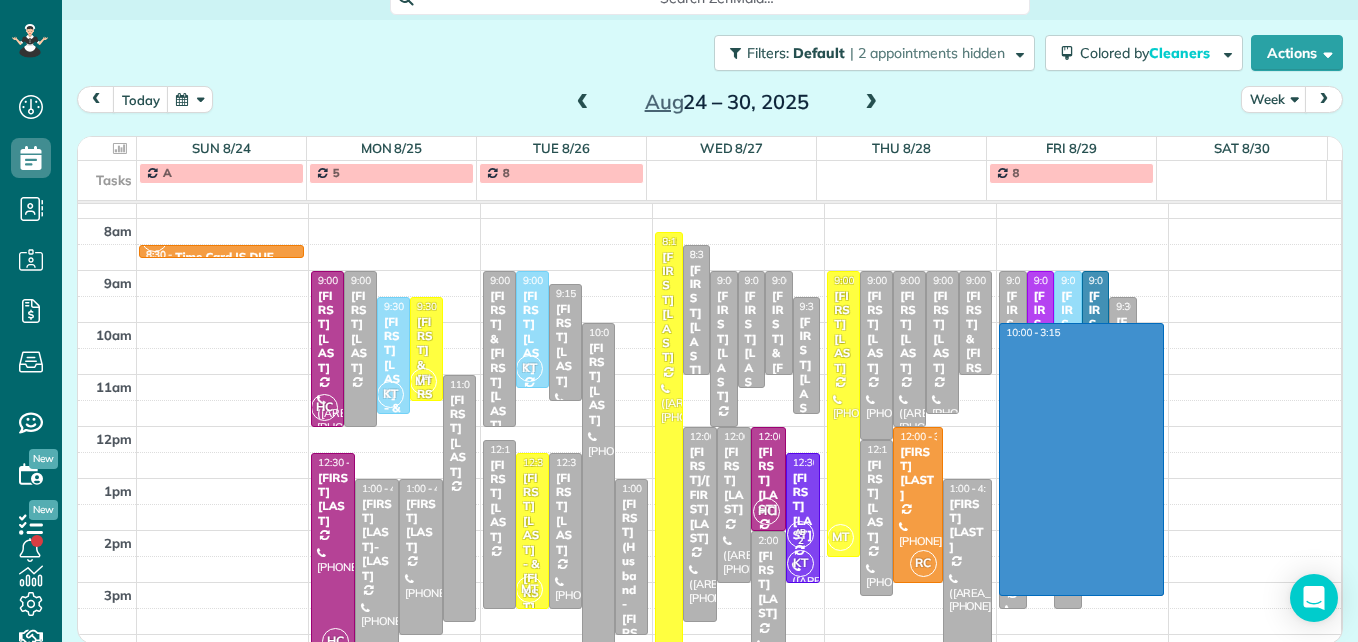 click on "3am 4am 5am 6am 7am 8am 9am 10am 11am 12pm 1pm 2pm 3pm 4pm 5pm" at bounding box center [709, 348] 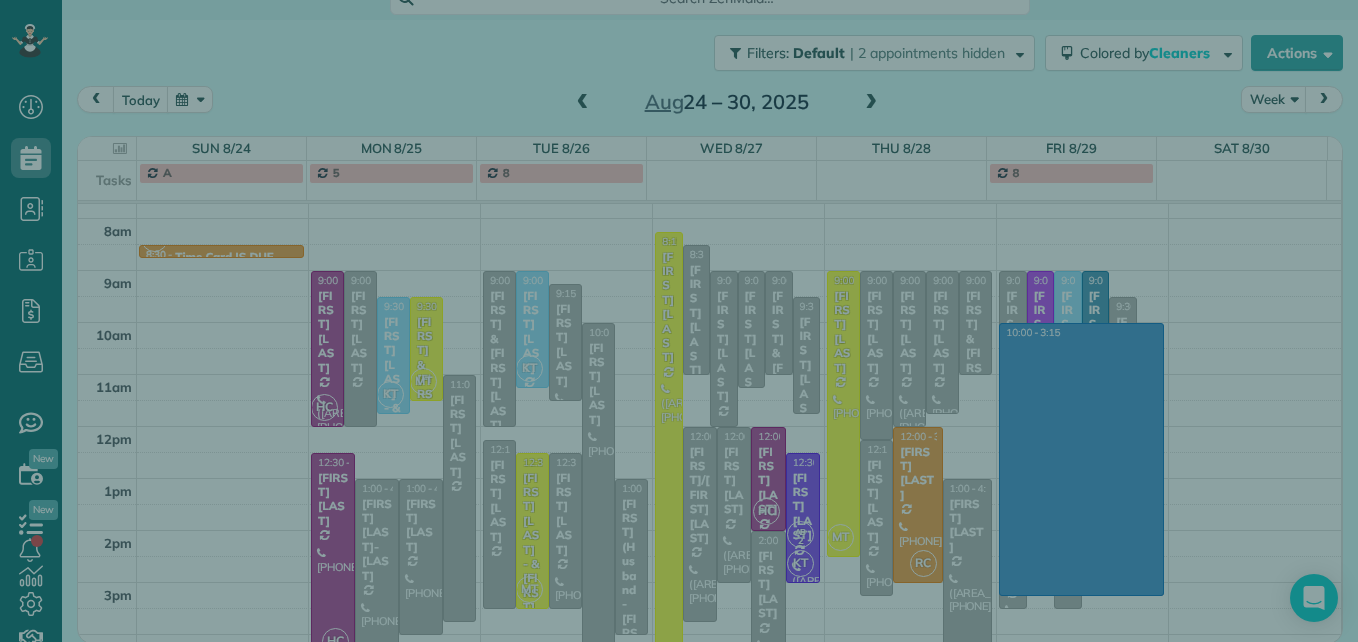 scroll, scrollTop: 251, scrollLeft: 0, axis: vertical 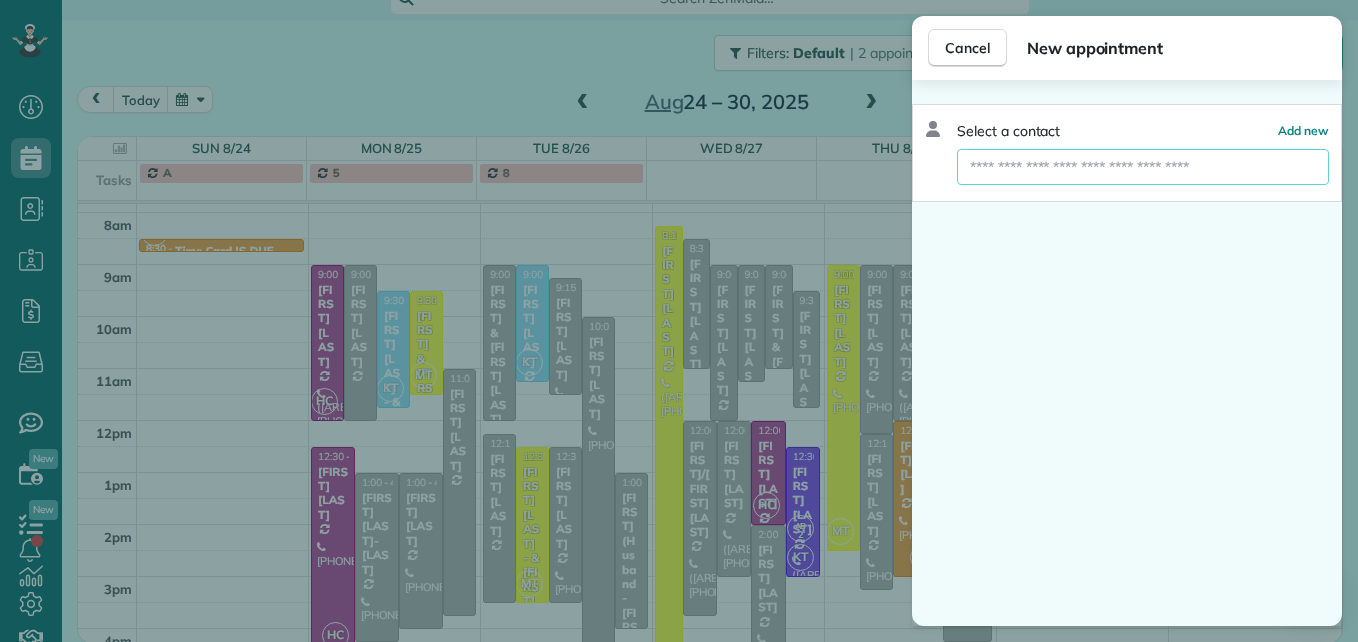 click at bounding box center [1143, 167] 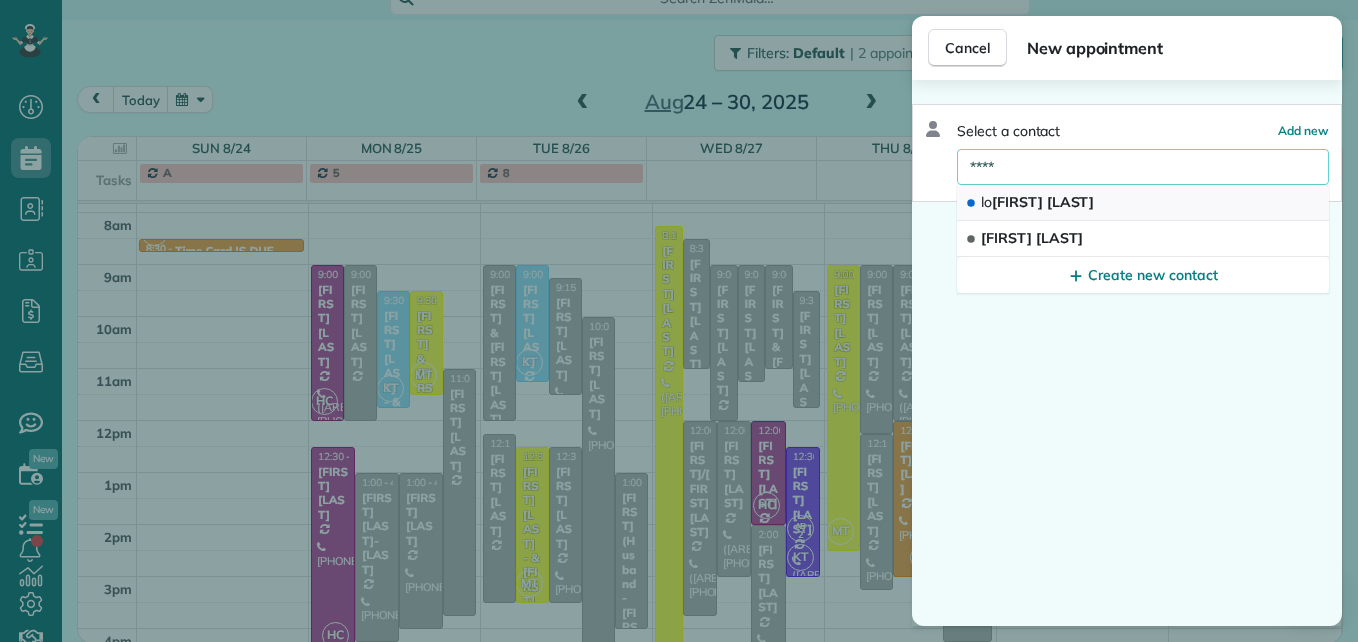 type on "****" 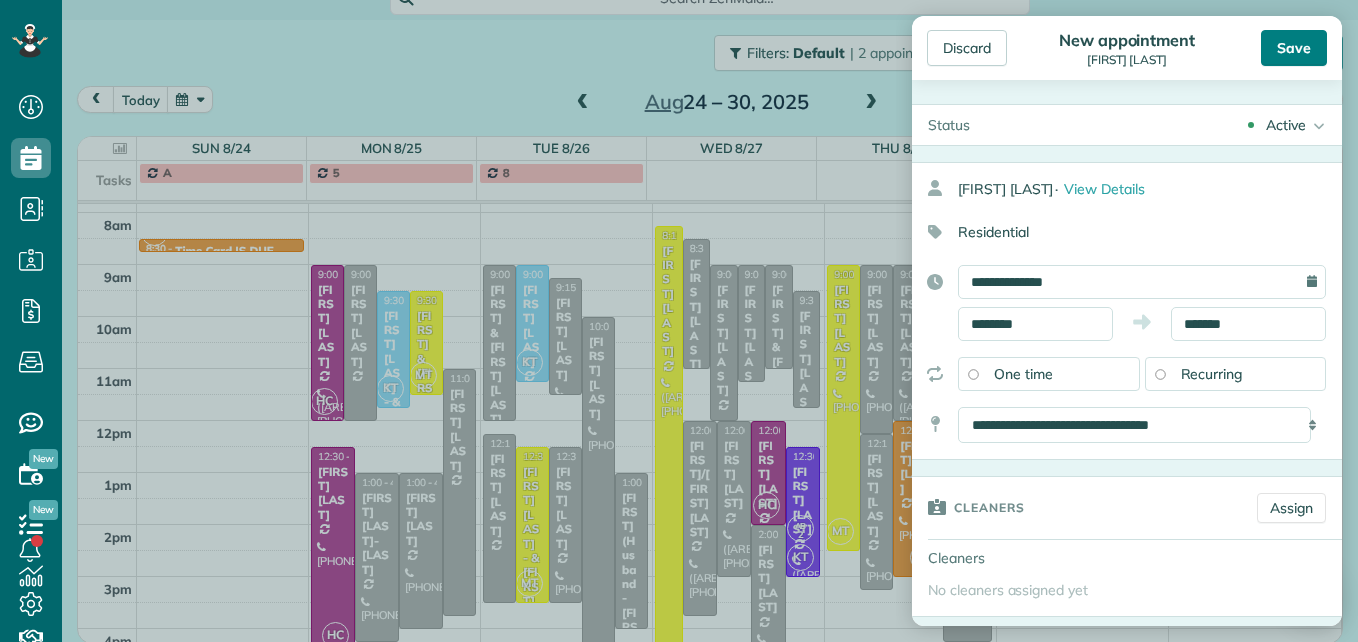 click on "Save" at bounding box center (1294, 48) 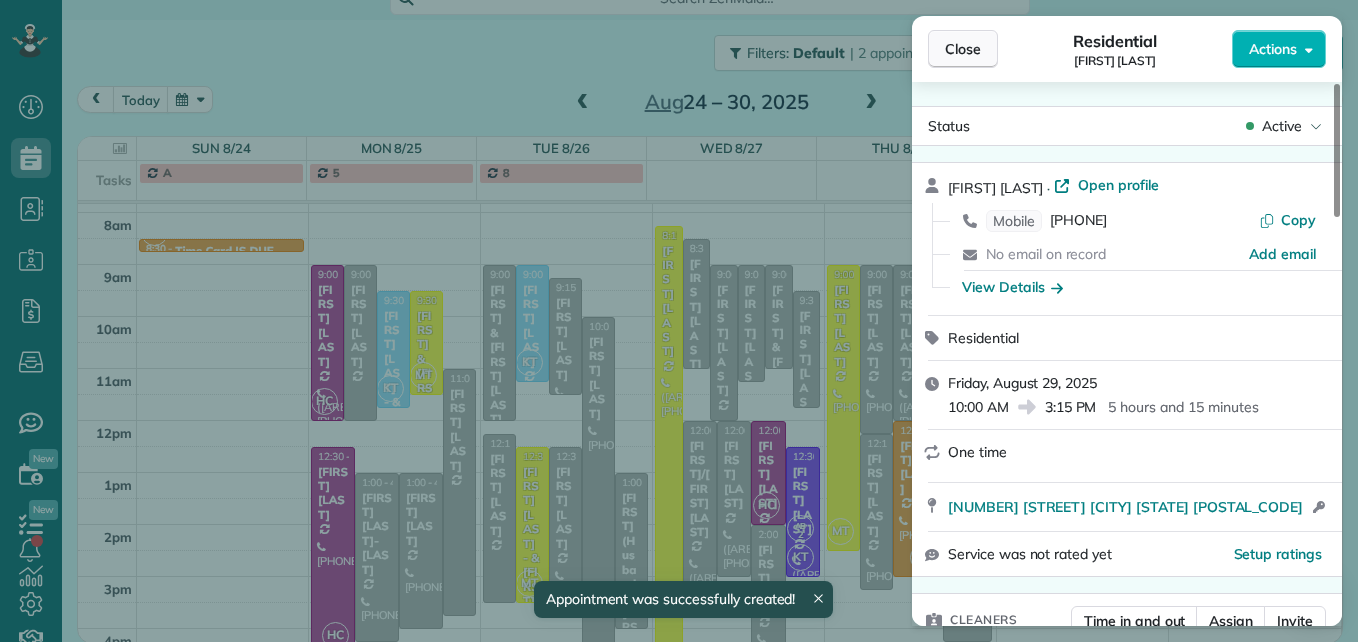 click on "Close" at bounding box center (963, 49) 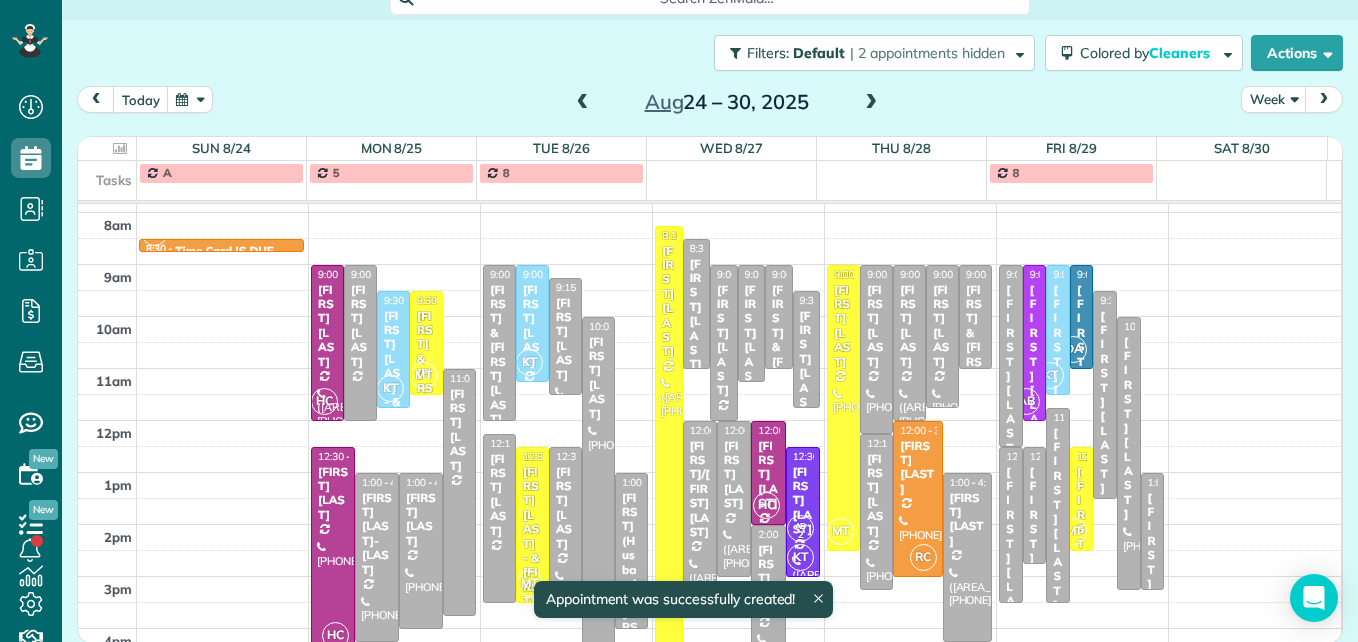 click at bounding box center [583, 103] 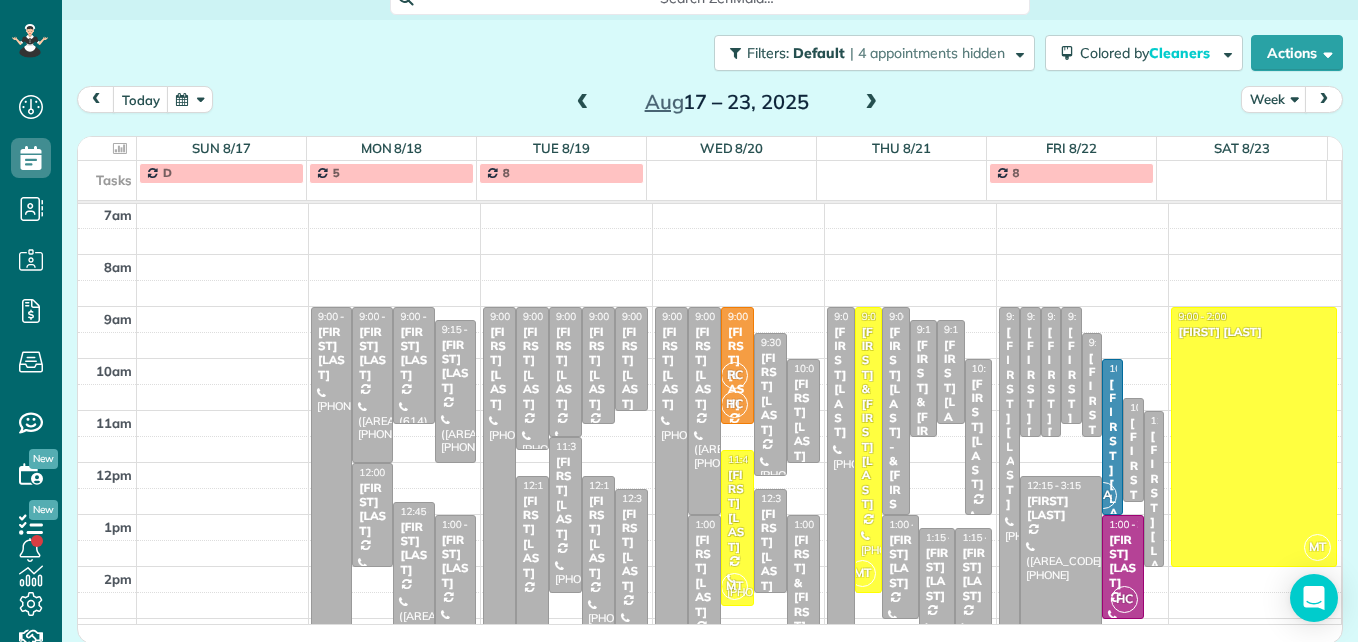 click at bounding box center [583, 103] 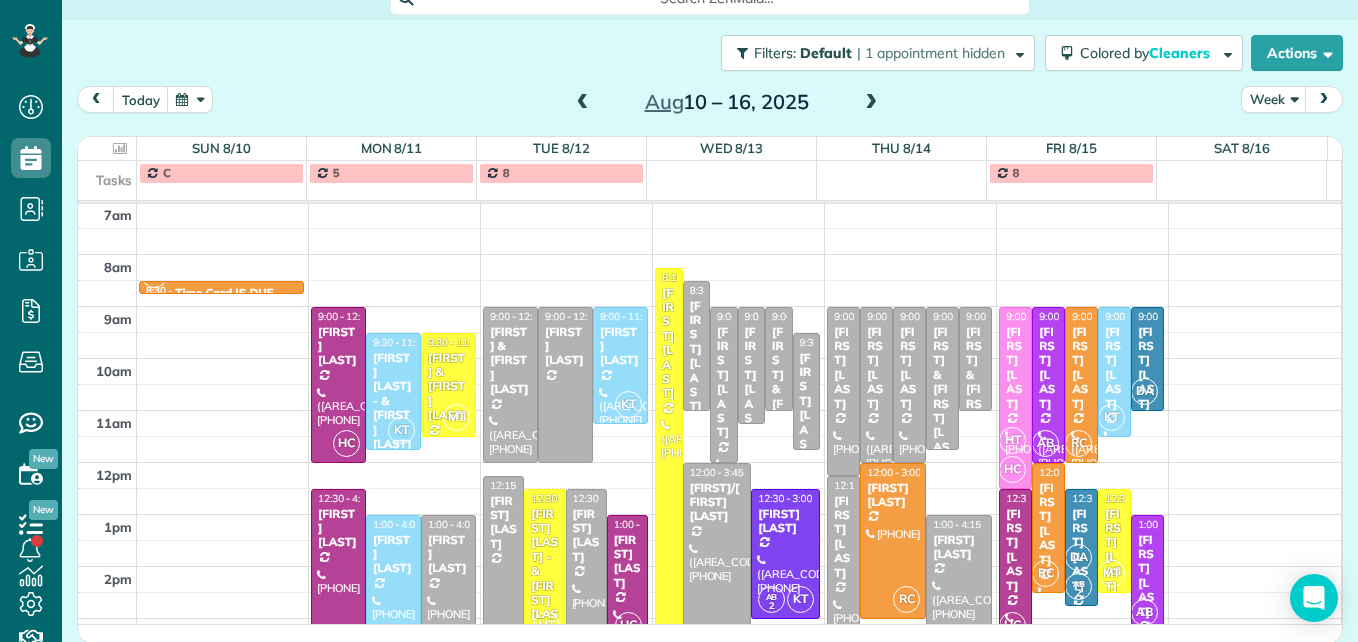 click at bounding box center [583, 103] 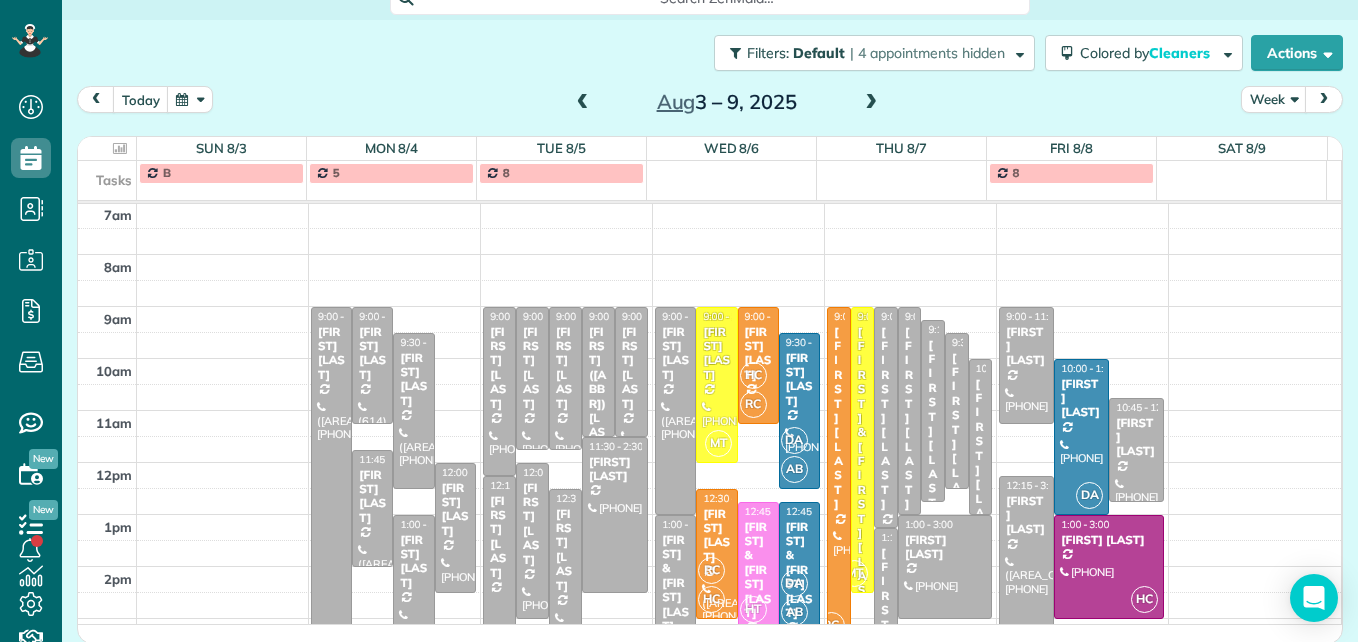 click at bounding box center [583, 103] 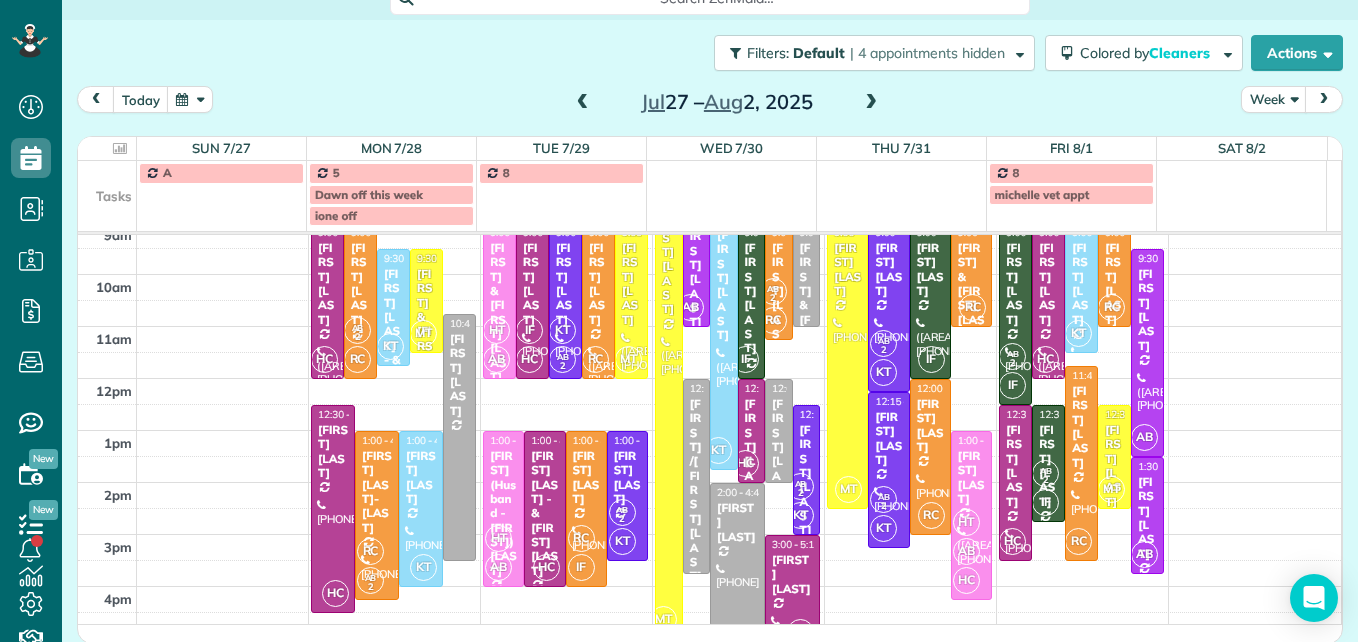 scroll, scrollTop: 290, scrollLeft: 0, axis: vertical 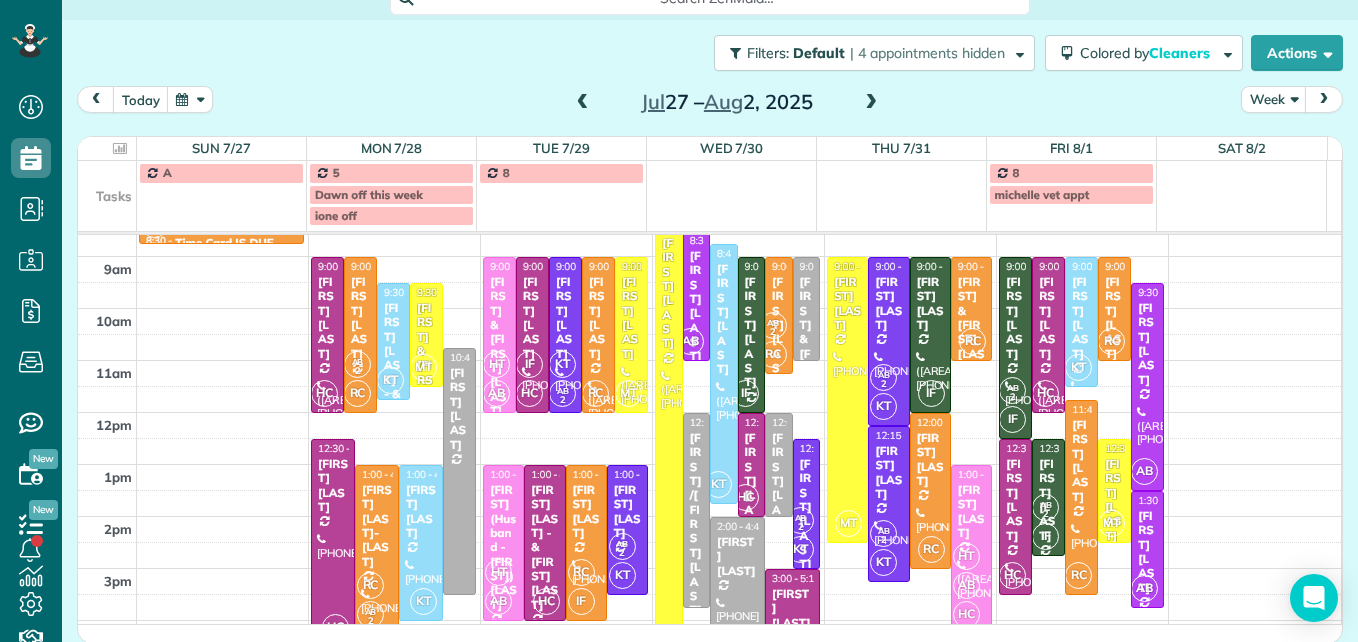 click at bounding box center (871, 103) 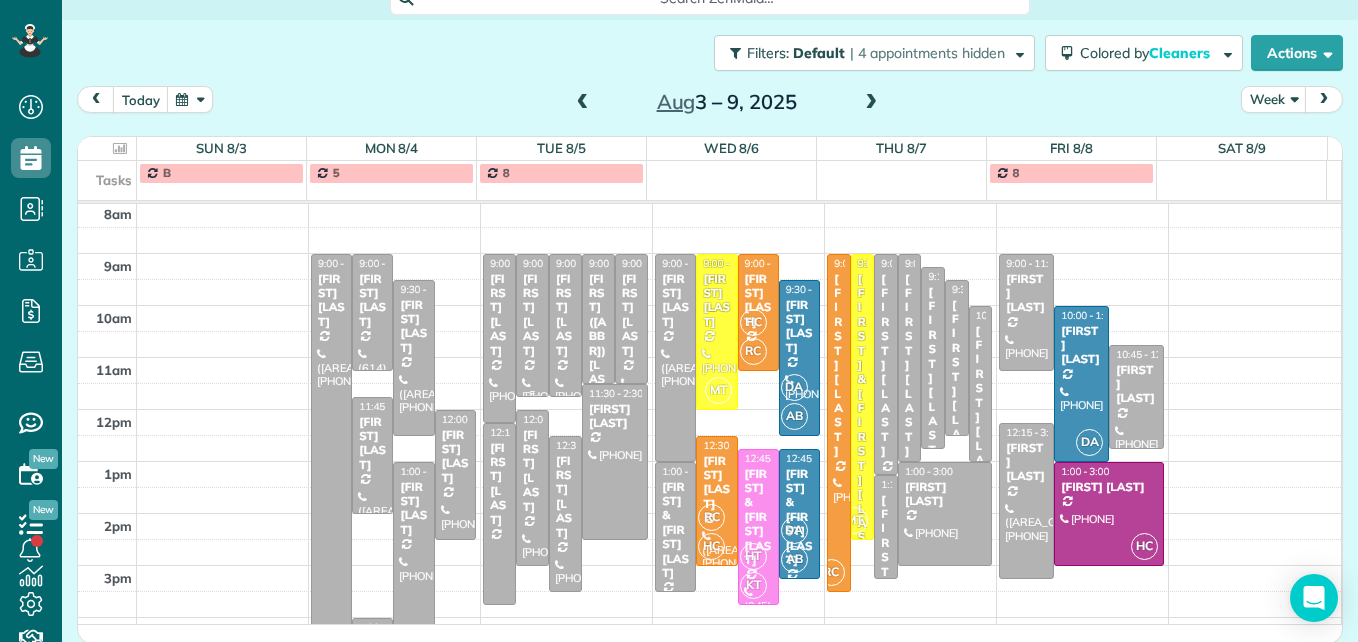 scroll, scrollTop: 309, scrollLeft: 0, axis: vertical 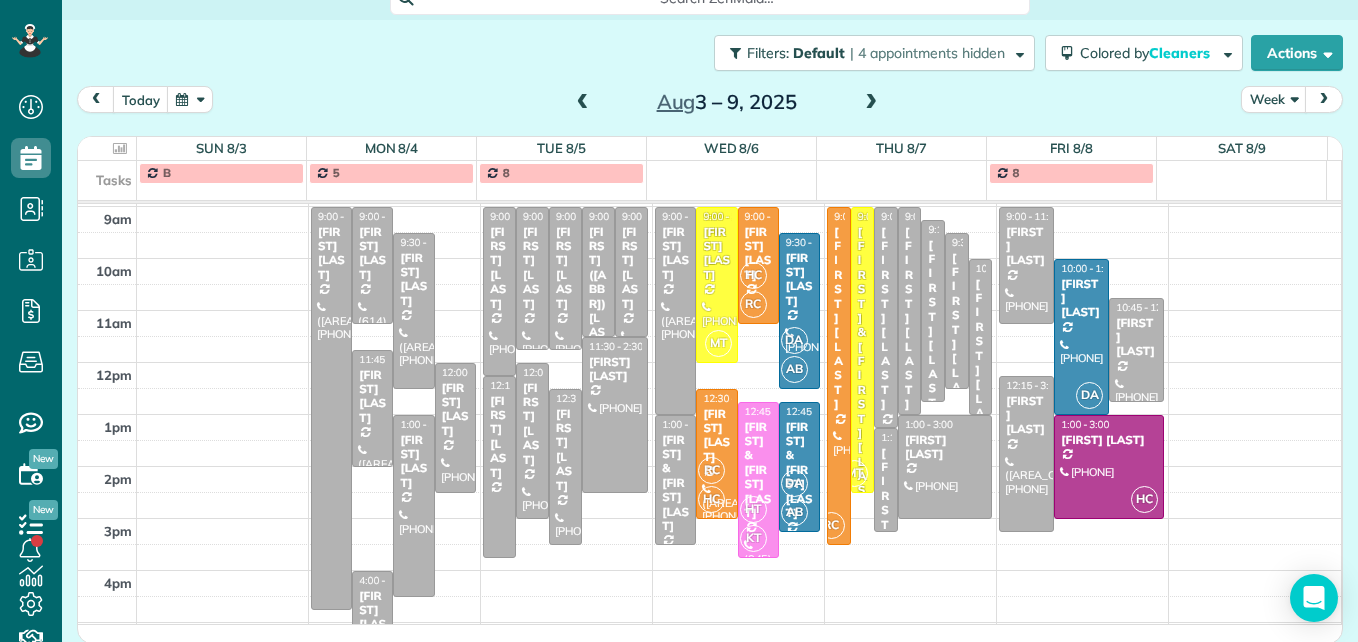 click at bounding box center (583, 103) 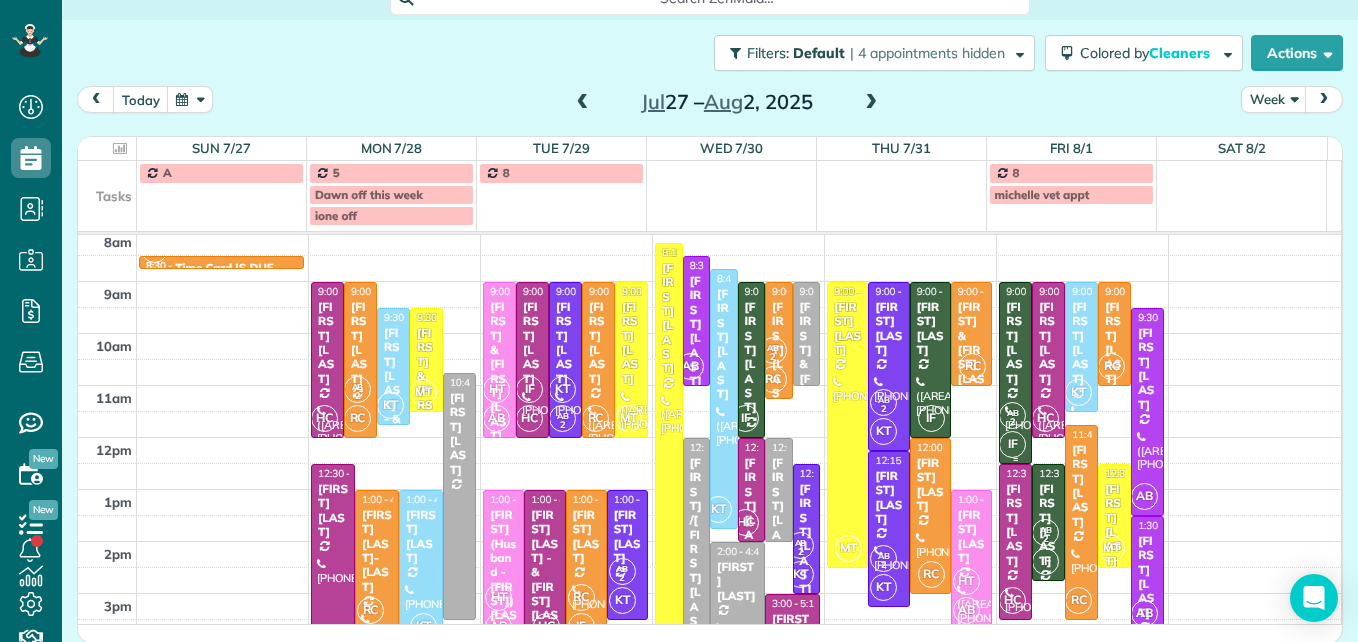 scroll, scrollTop: 309, scrollLeft: 0, axis: vertical 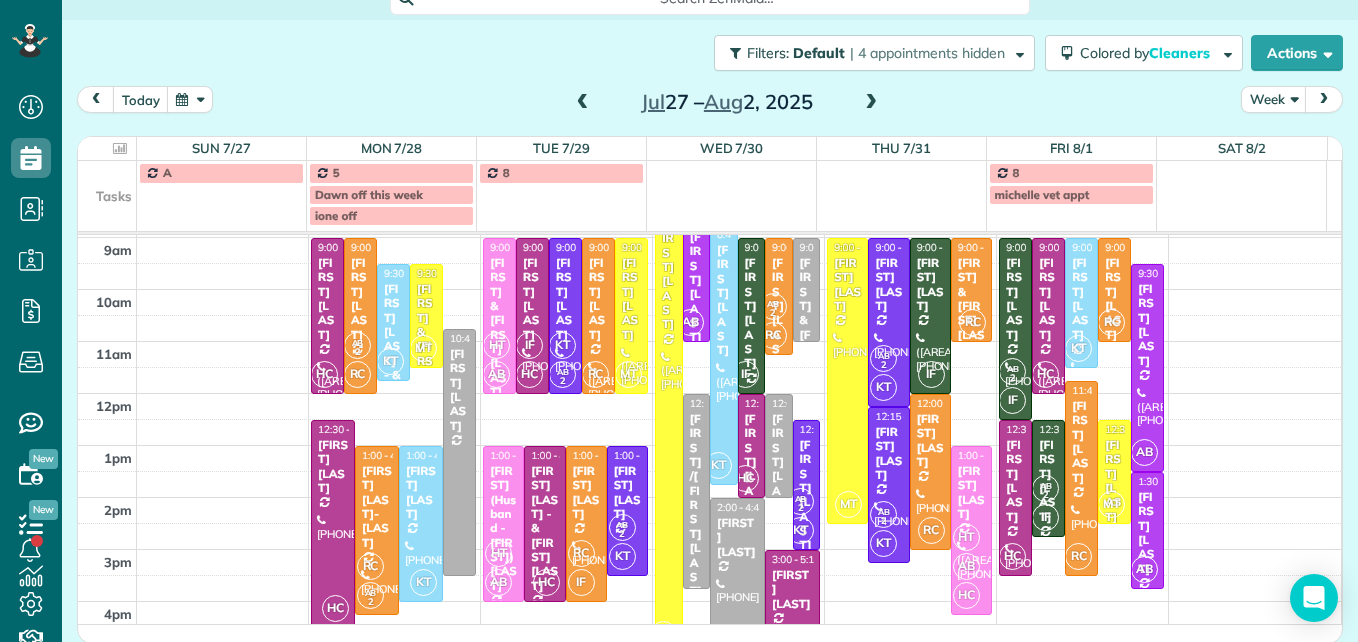 click at bounding box center [871, 103] 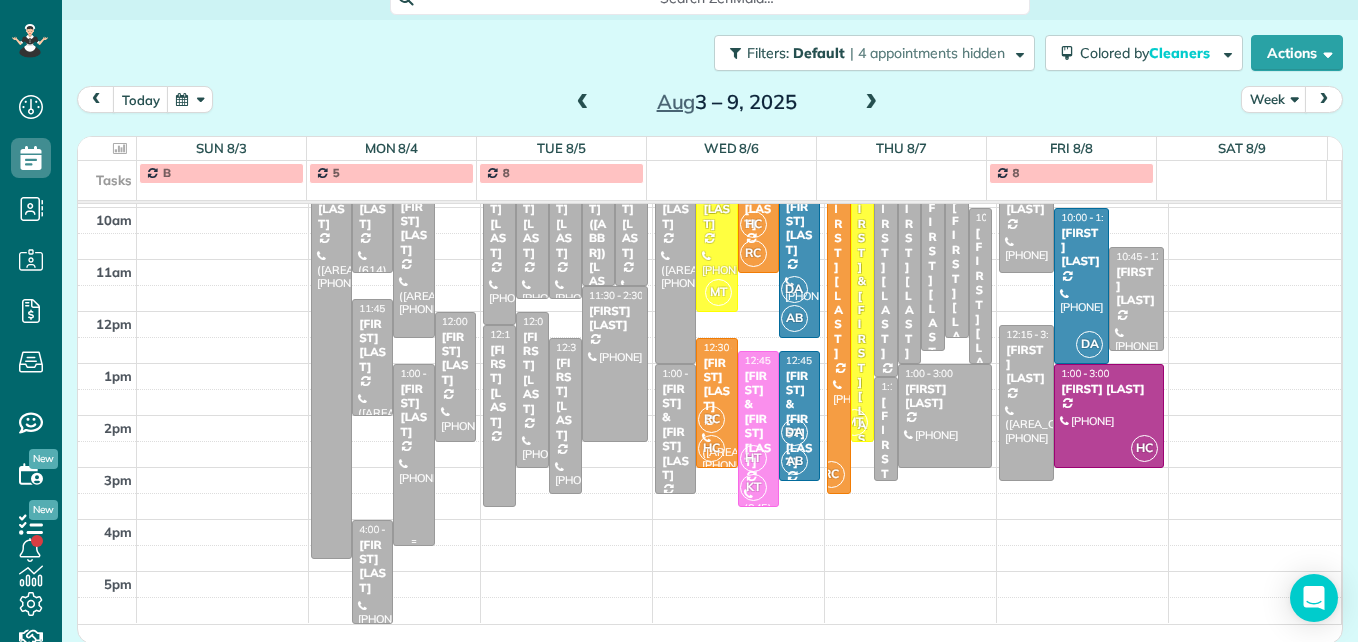 scroll, scrollTop: 260, scrollLeft: 0, axis: vertical 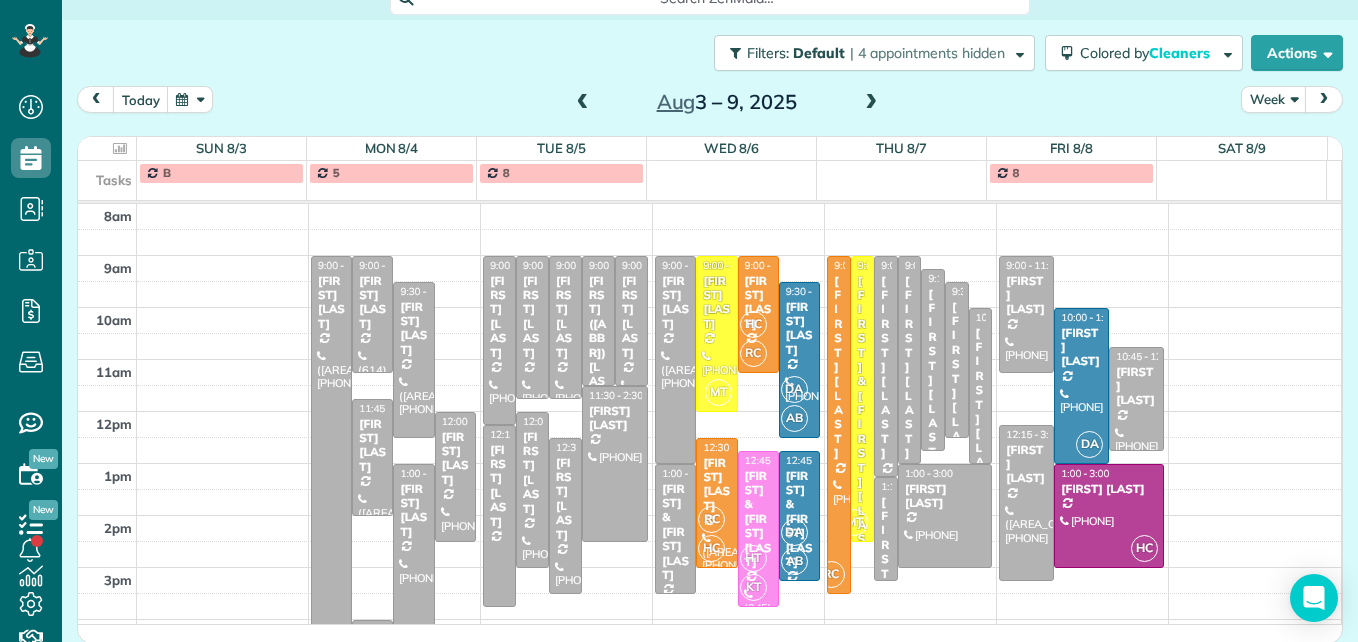 click at bounding box center (871, 103) 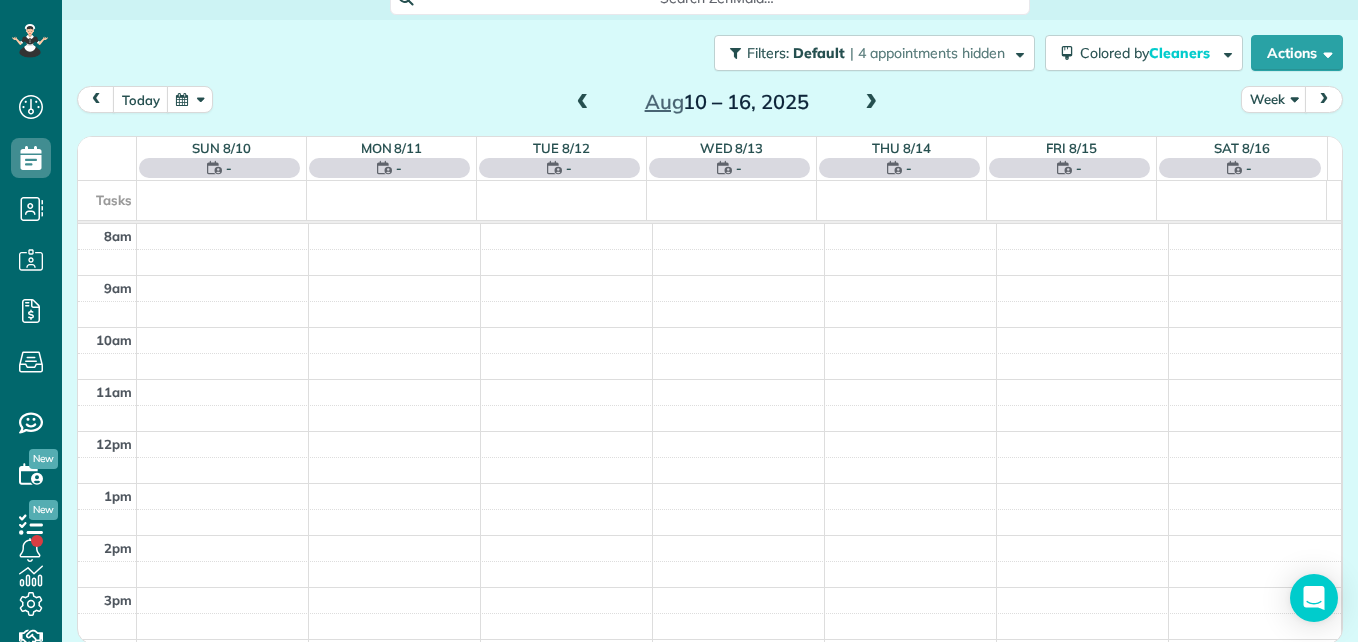 scroll, scrollTop: 209, scrollLeft: 0, axis: vertical 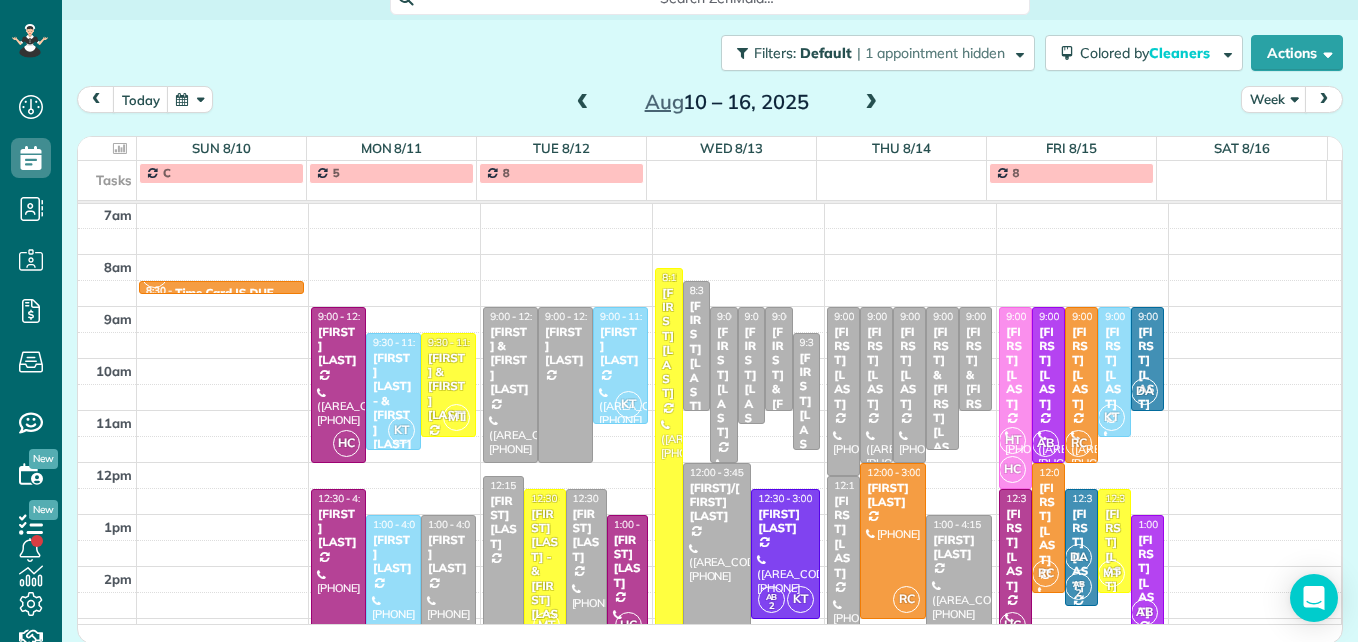 click at bounding box center (583, 103) 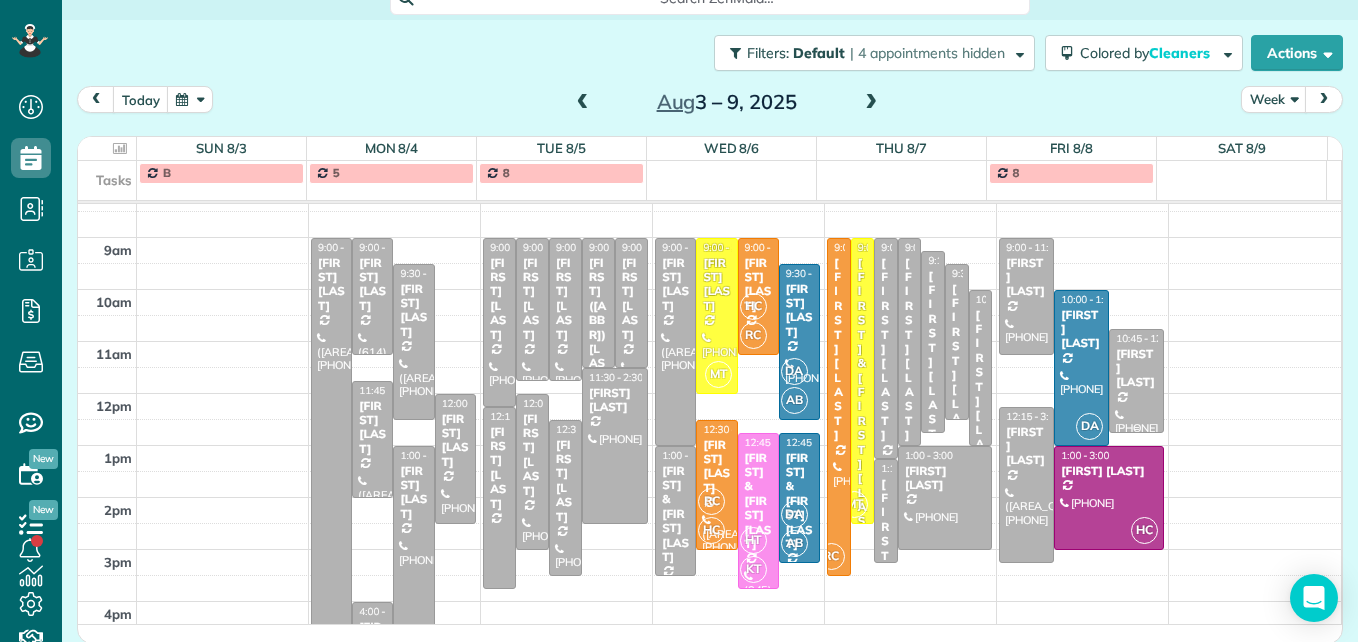scroll, scrollTop: 309, scrollLeft: 0, axis: vertical 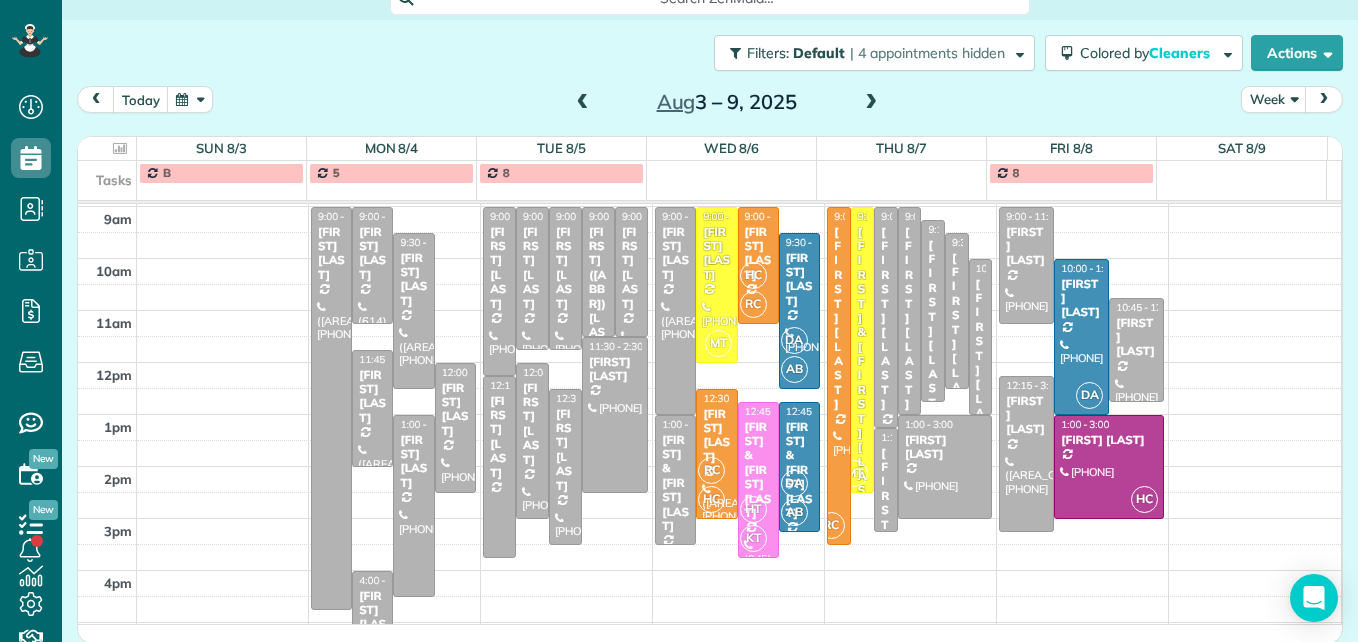 click at bounding box center (871, 103) 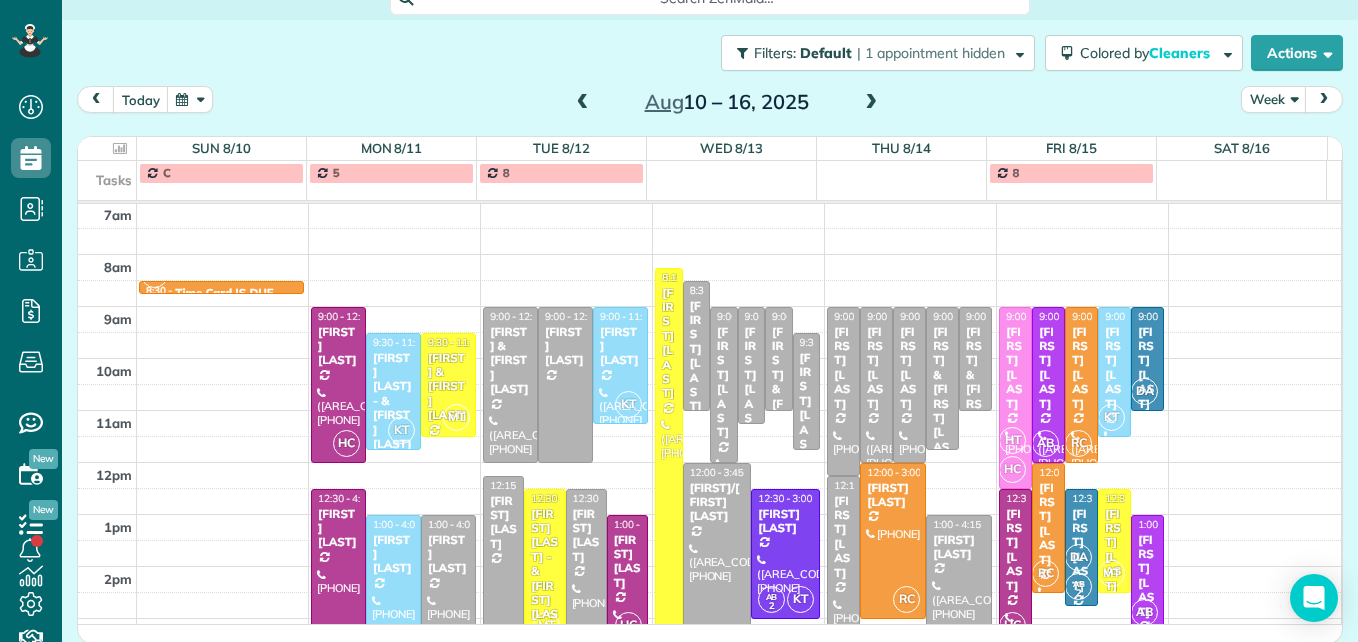 click at bounding box center (871, 103) 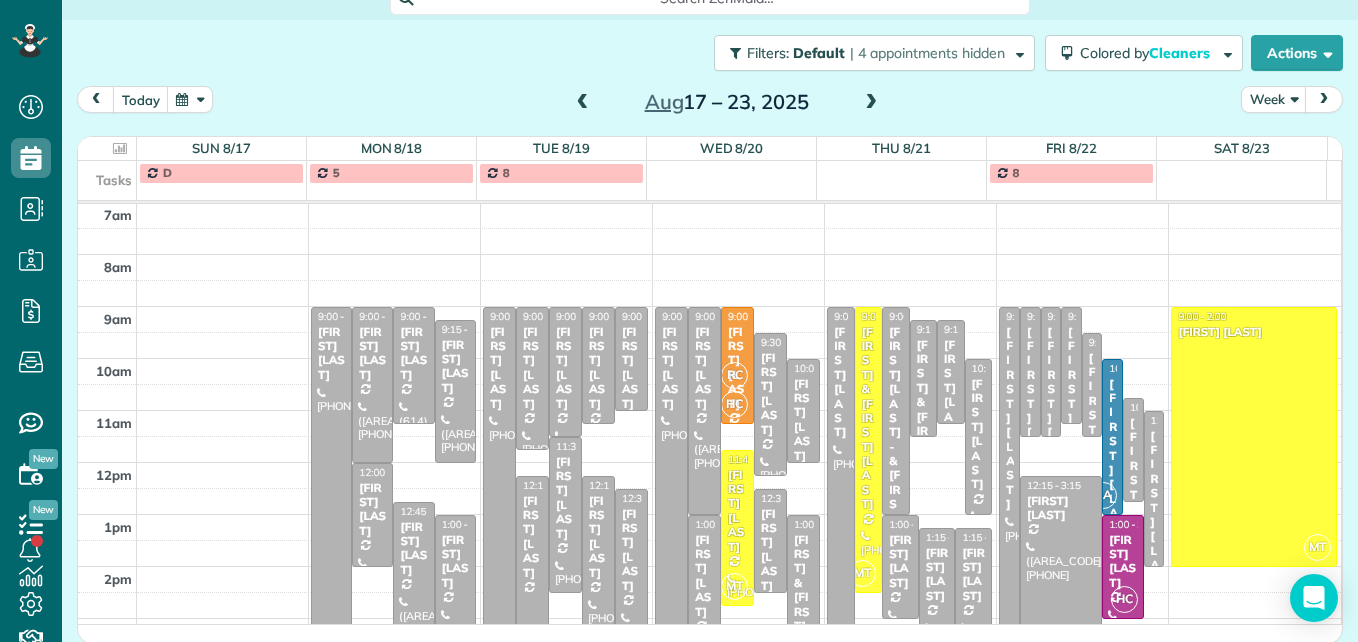 click at bounding box center (871, 103) 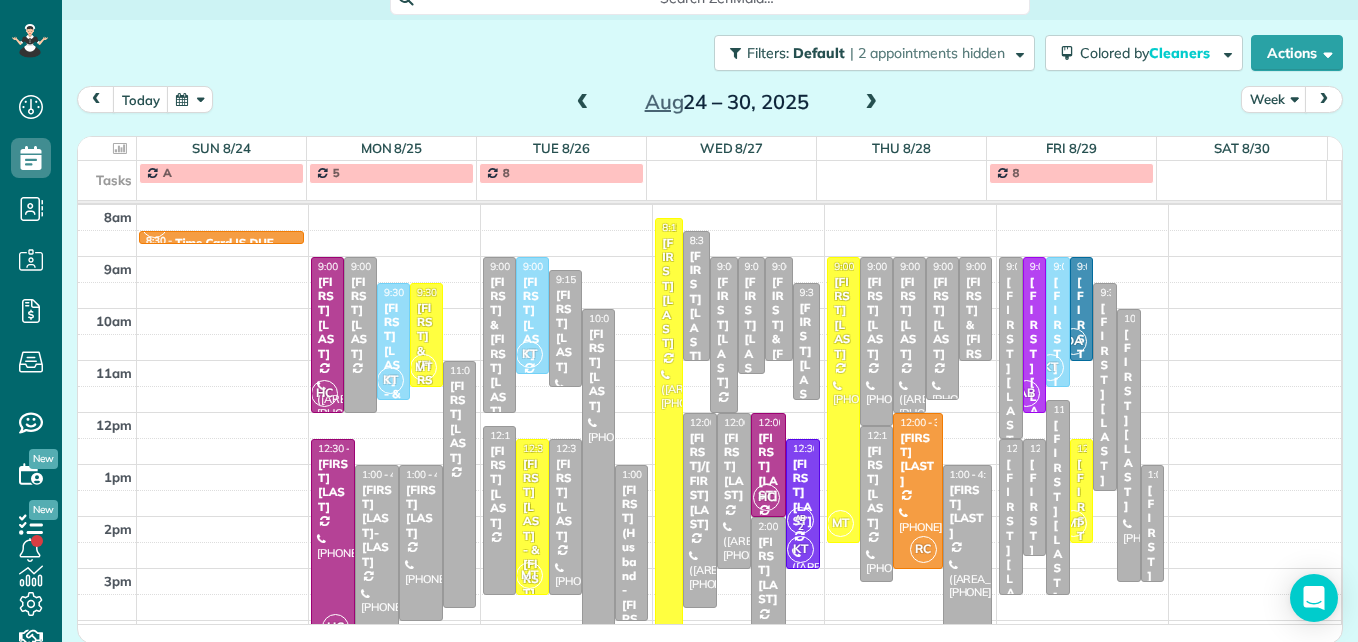 scroll, scrollTop: 359, scrollLeft: 0, axis: vertical 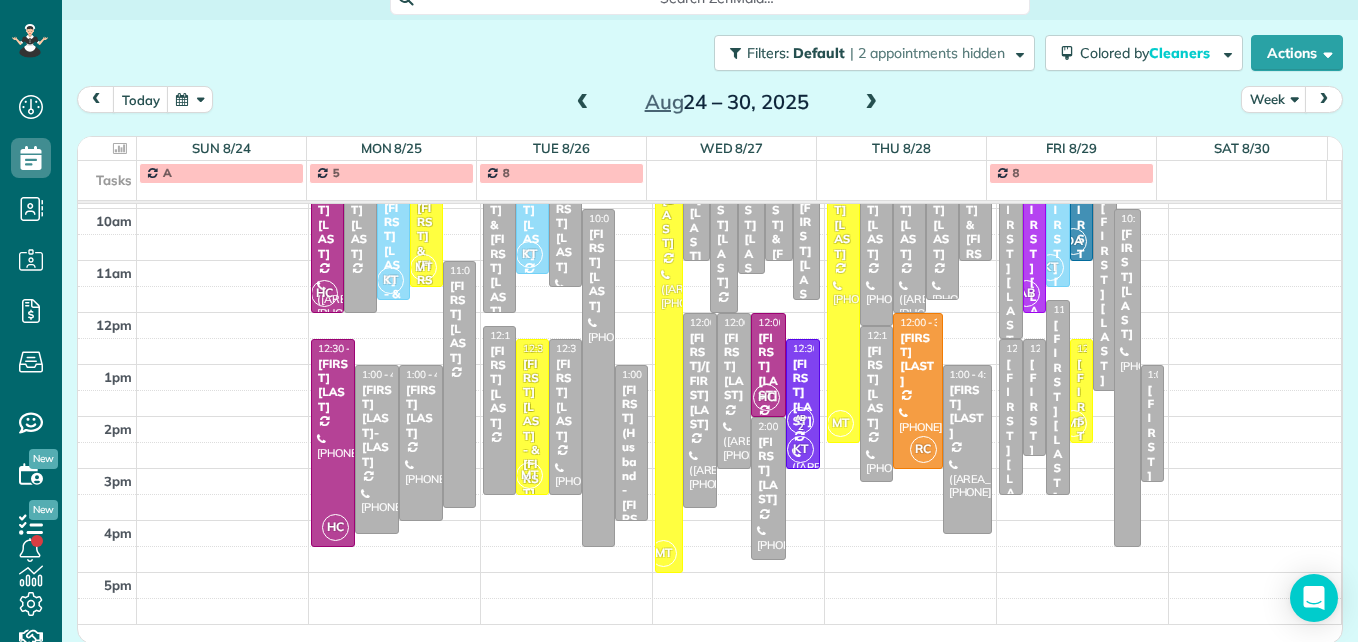 drag, startPoint x: 1111, startPoint y: 478, endPoint x: 1108, endPoint y: 534, distance: 56.0803 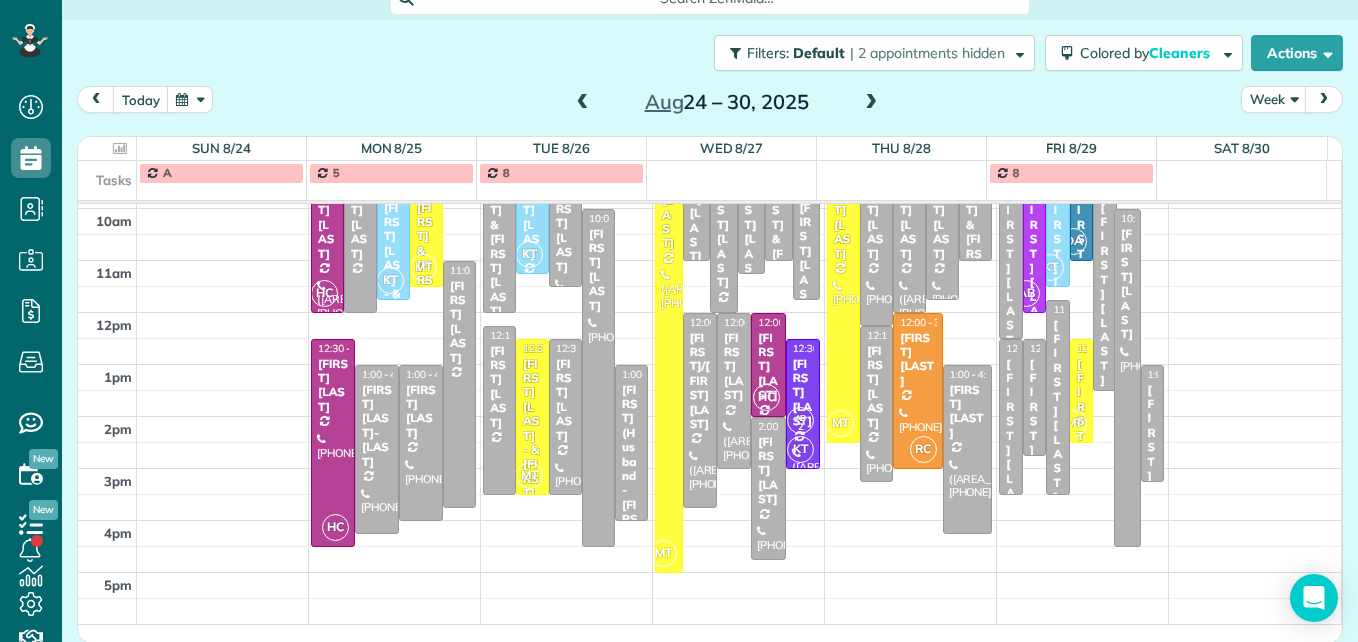 scroll, scrollTop: 339, scrollLeft: 0, axis: vertical 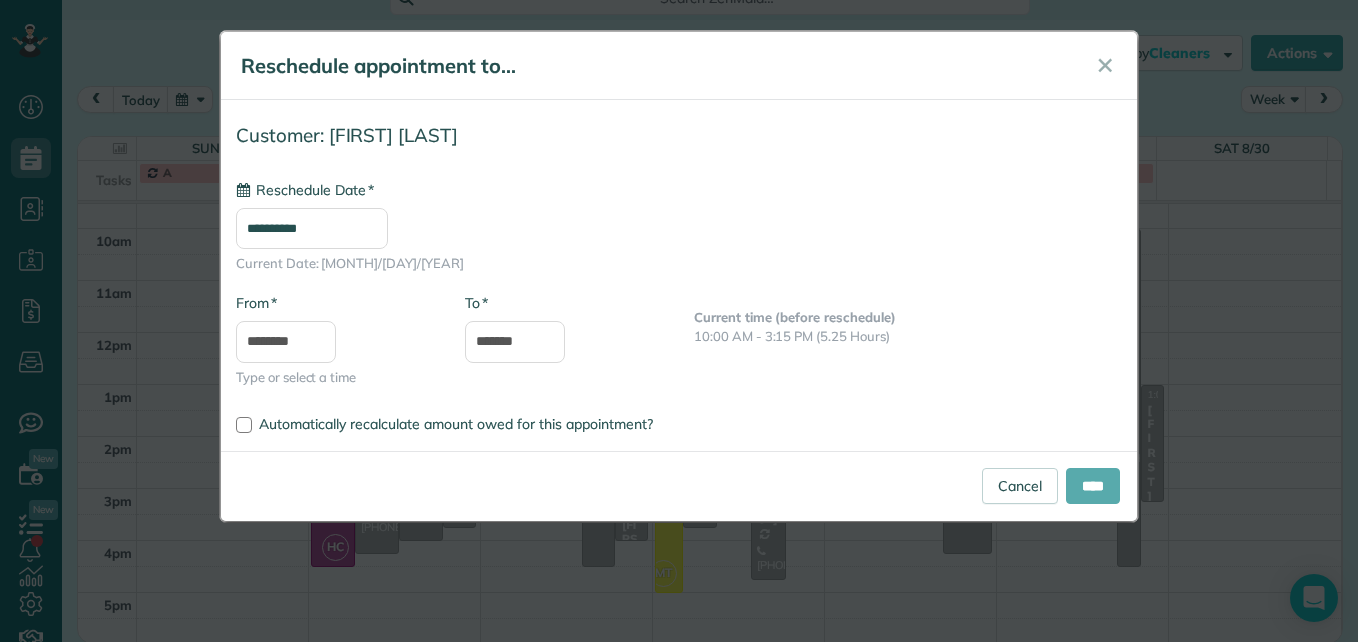 type on "**********" 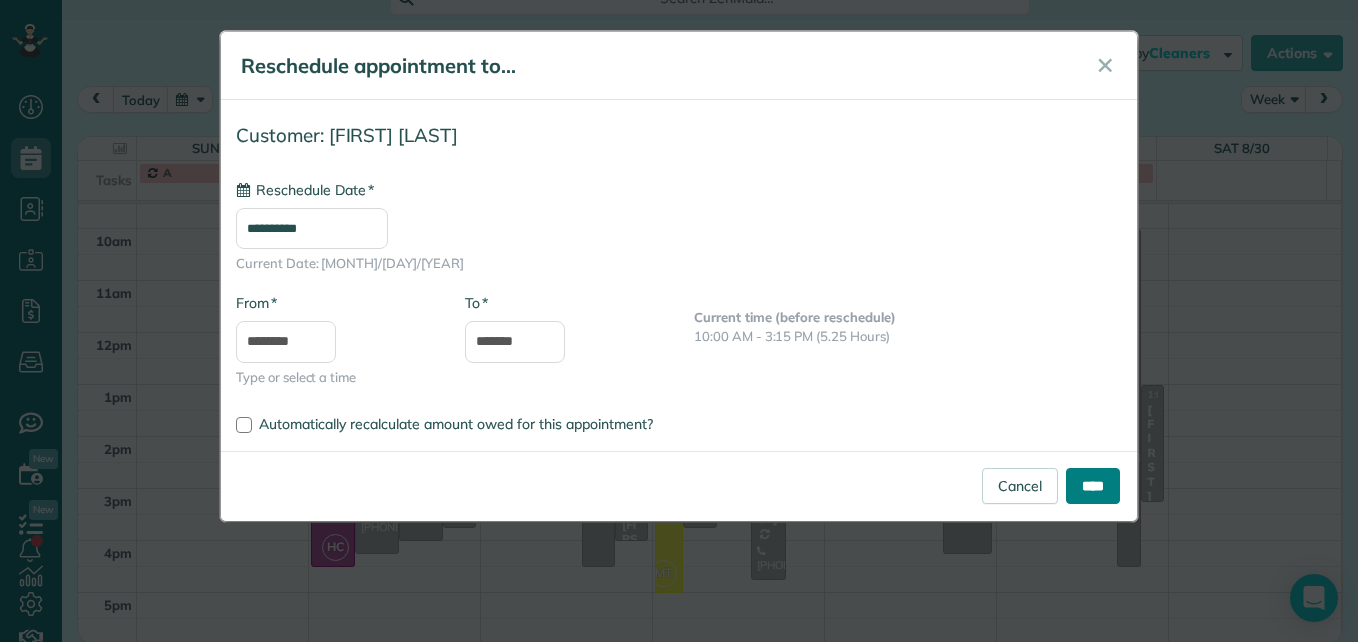 click on "****" at bounding box center [1093, 486] 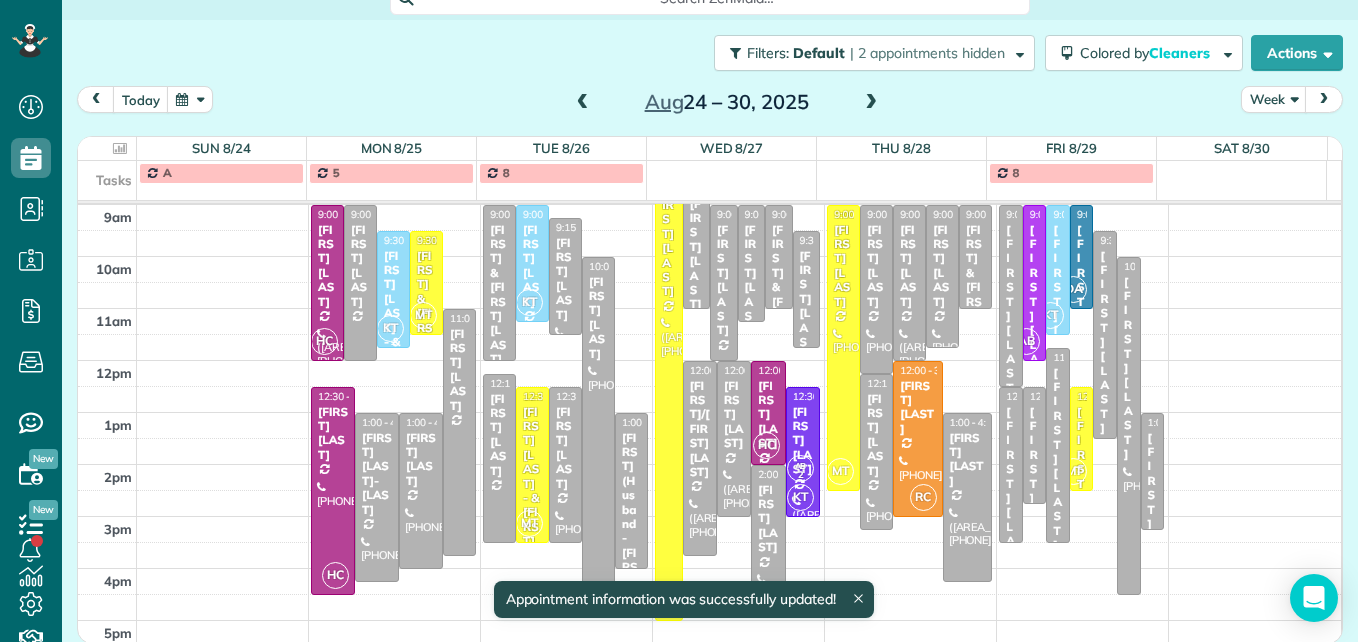 scroll, scrollTop: 339, scrollLeft: 0, axis: vertical 